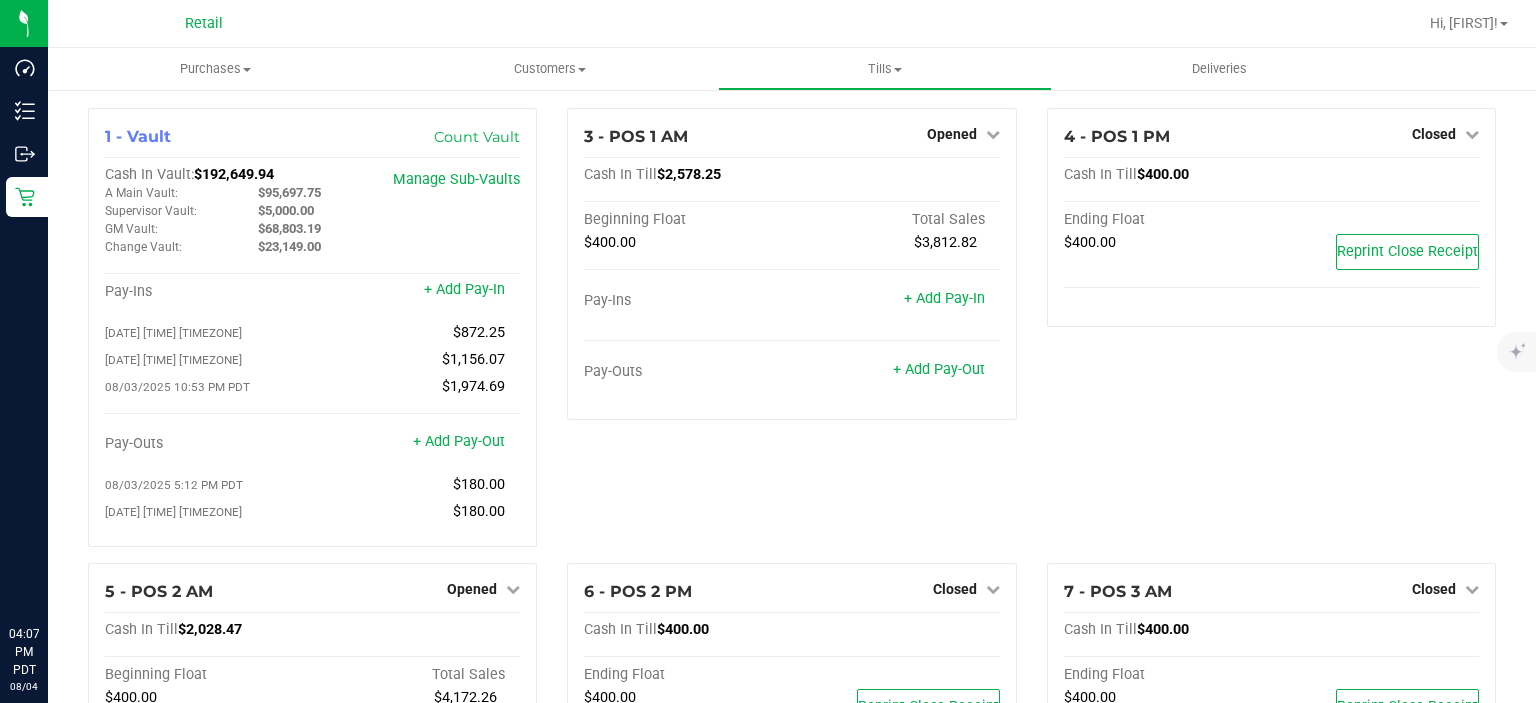 scroll, scrollTop: 0, scrollLeft: 0, axis: both 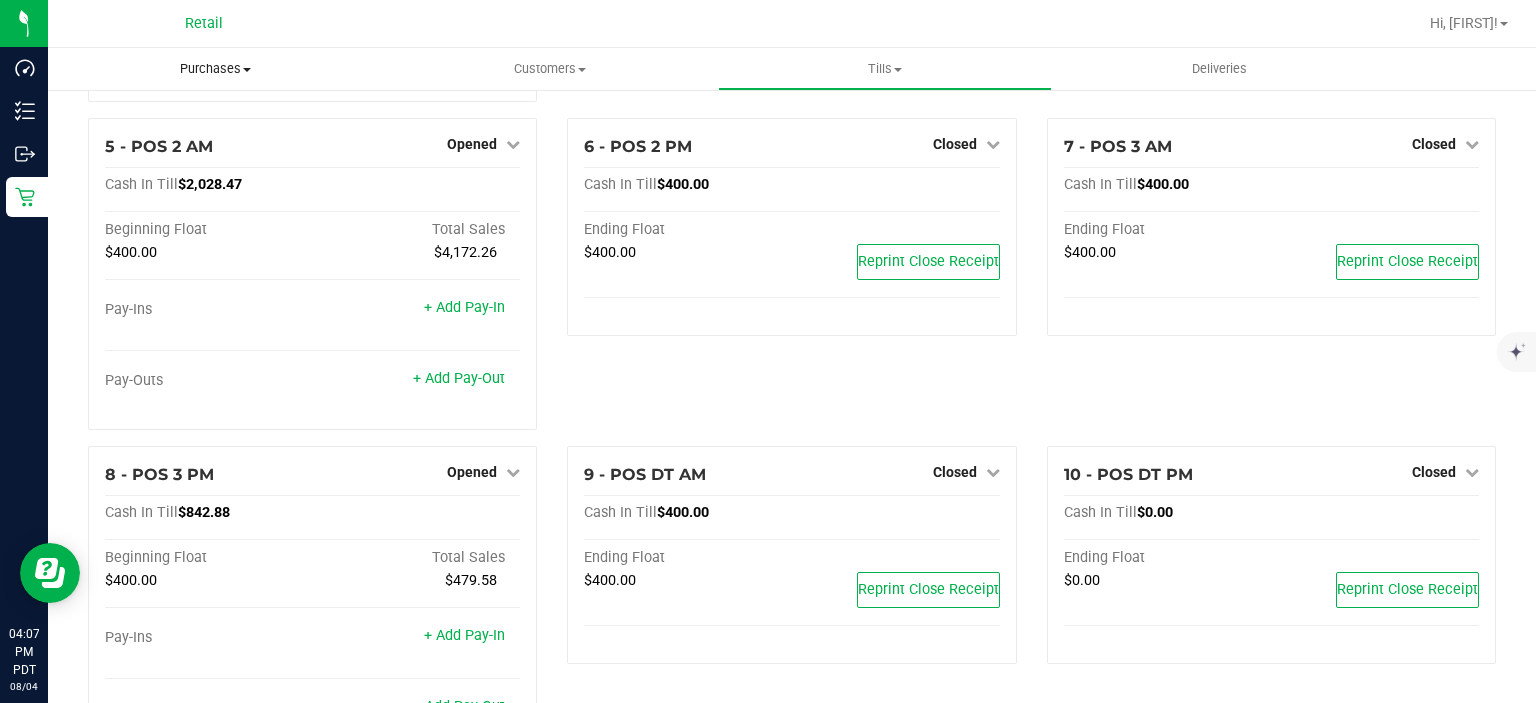 click on "Purchases" at bounding box center (215, 69) 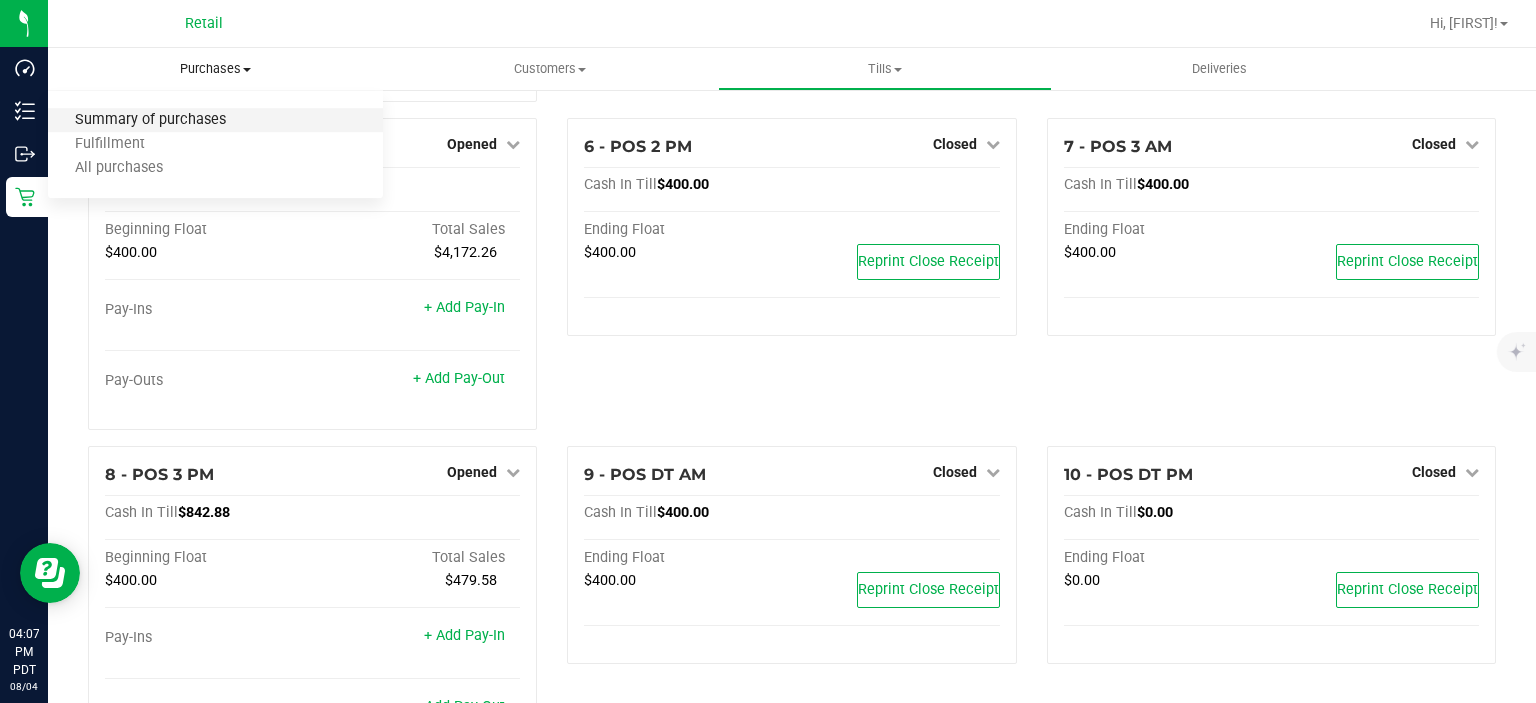 click on "Summary of purchases" at bounding box center (150, 120) 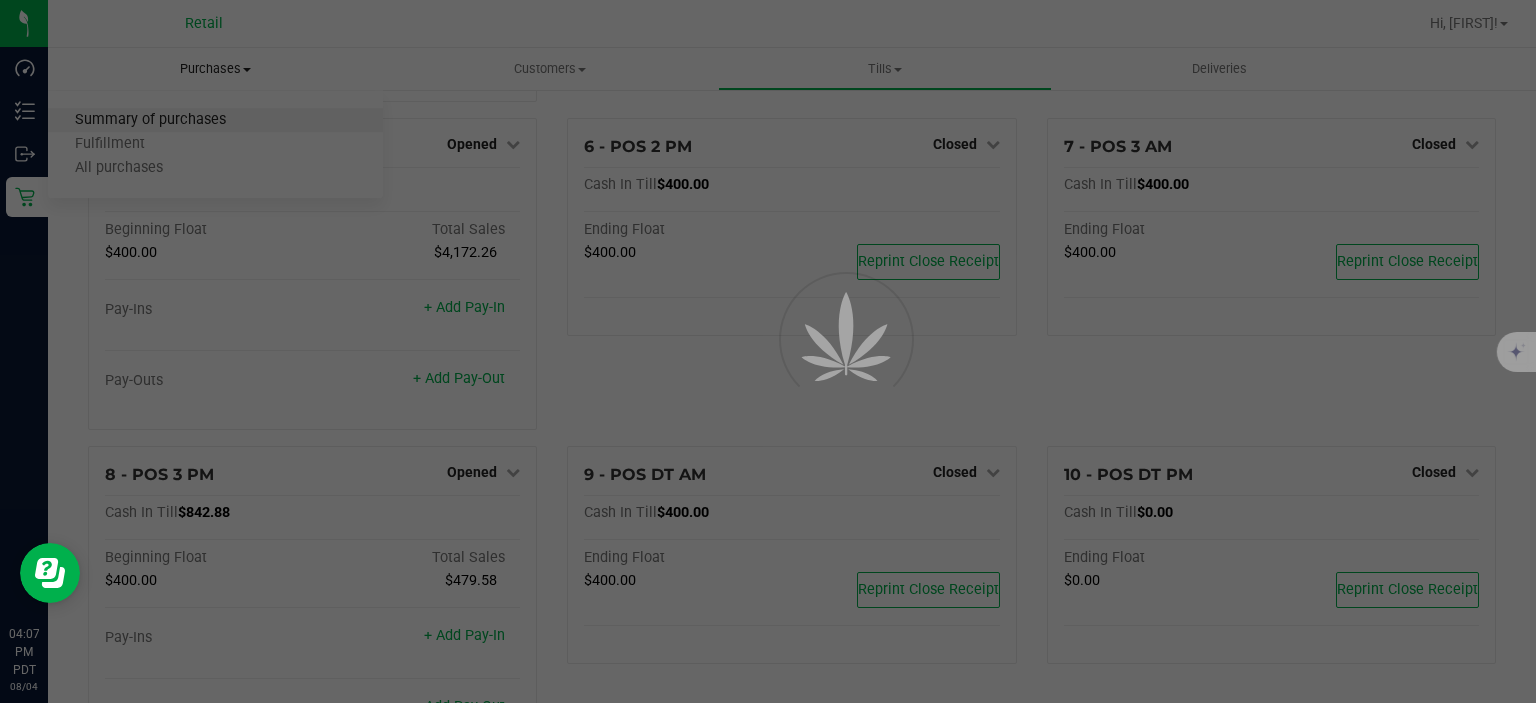 scroll, scrollTop: 0, scrollLeft: 0, axis: both 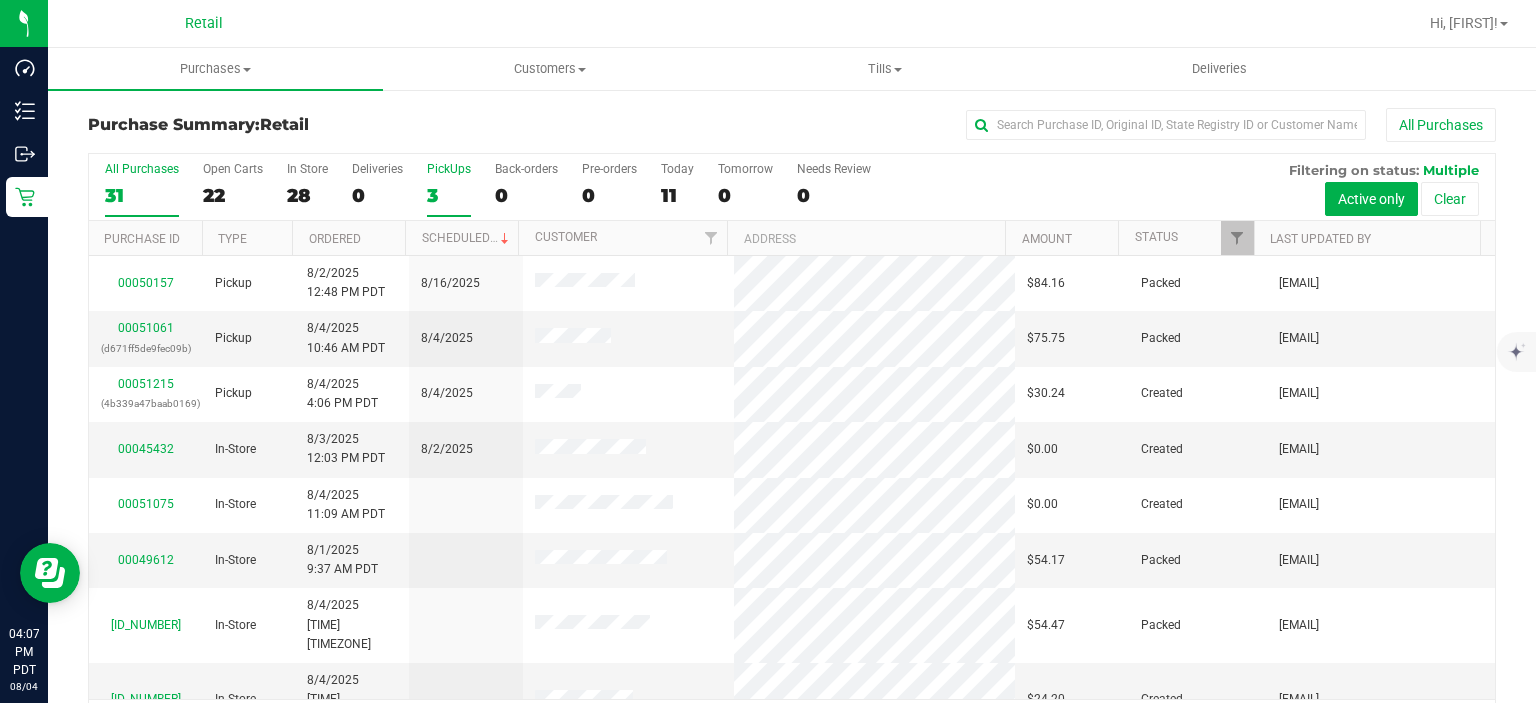 click on "PickUps" at bounding box center [449, 169] 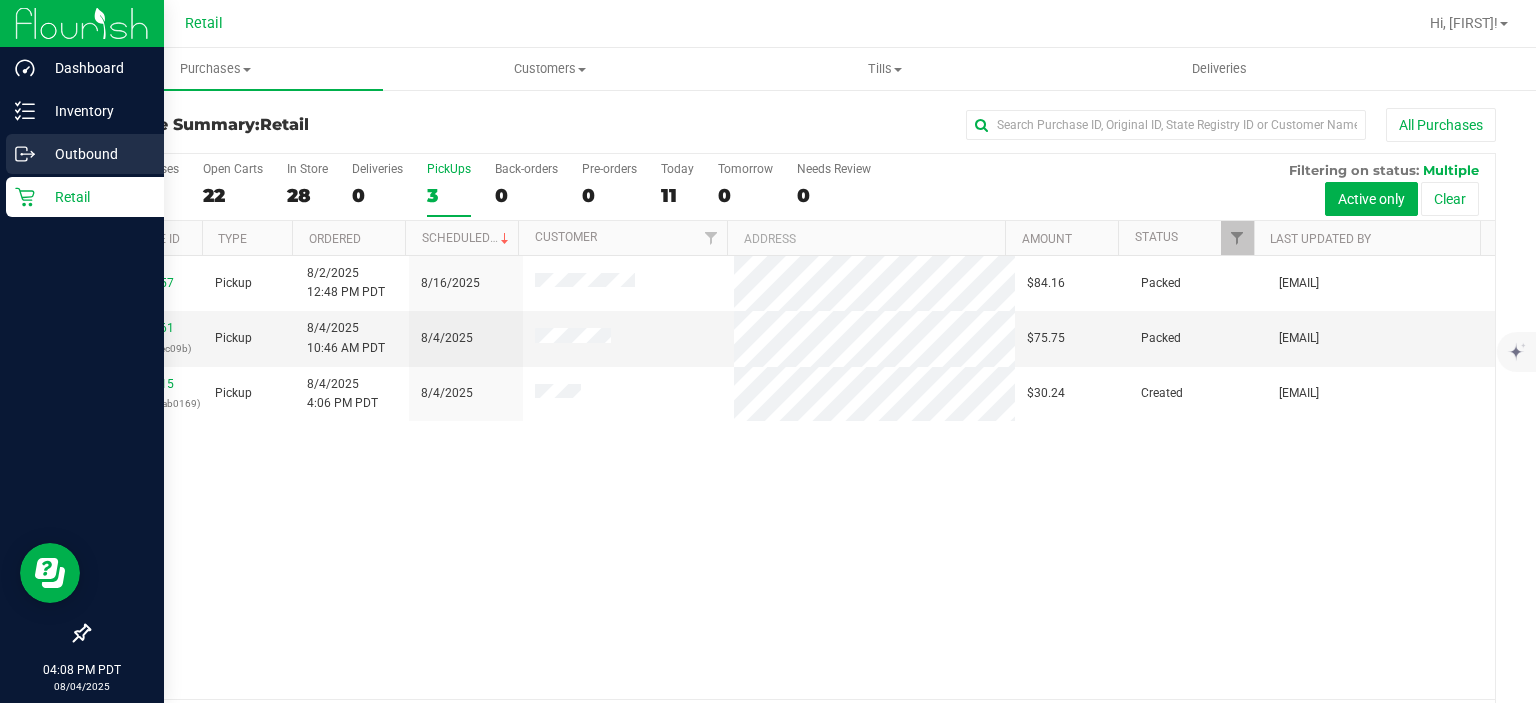 click 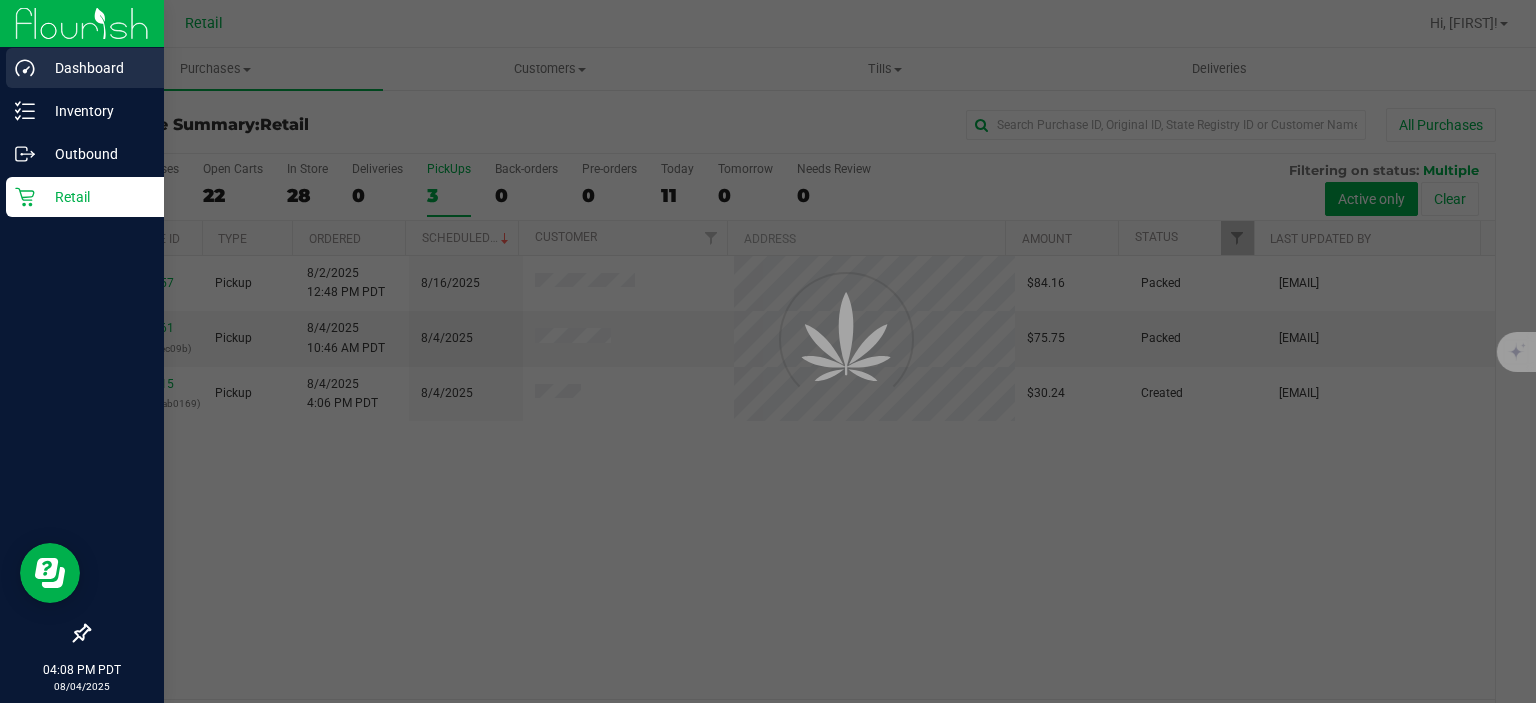 click on "Dashboard" at bounding box center (82, 69) 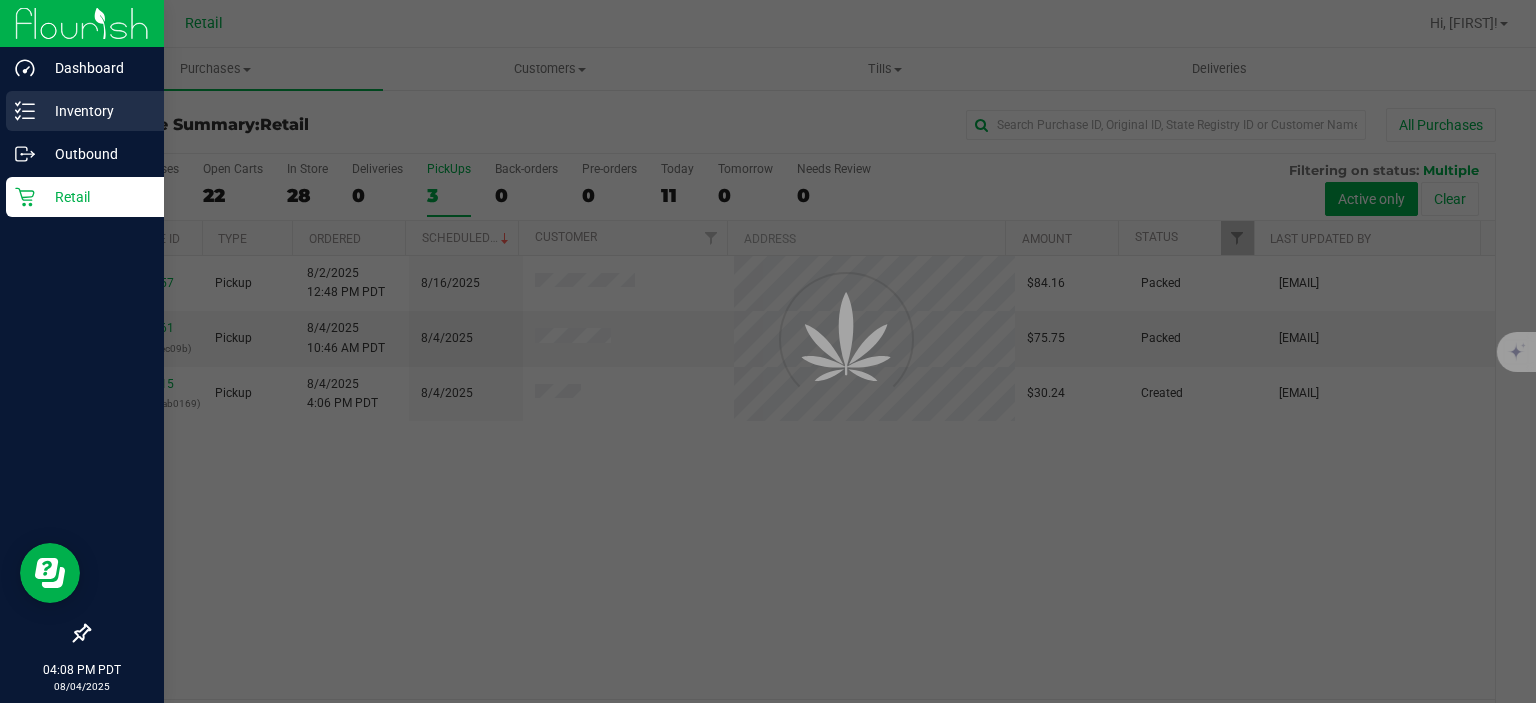 click on "Inventory" at bounding box center [95, 111] 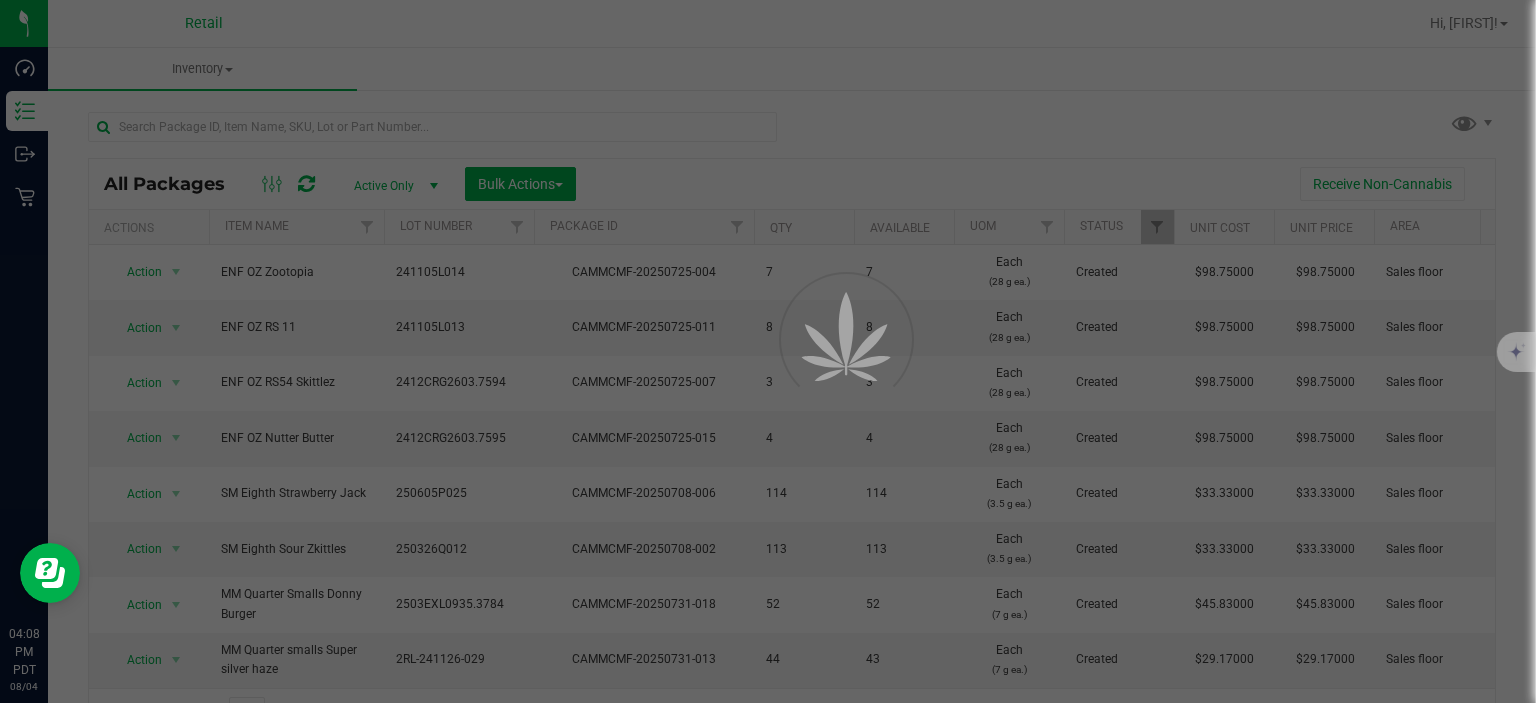 click at bounding box center [768, 351] 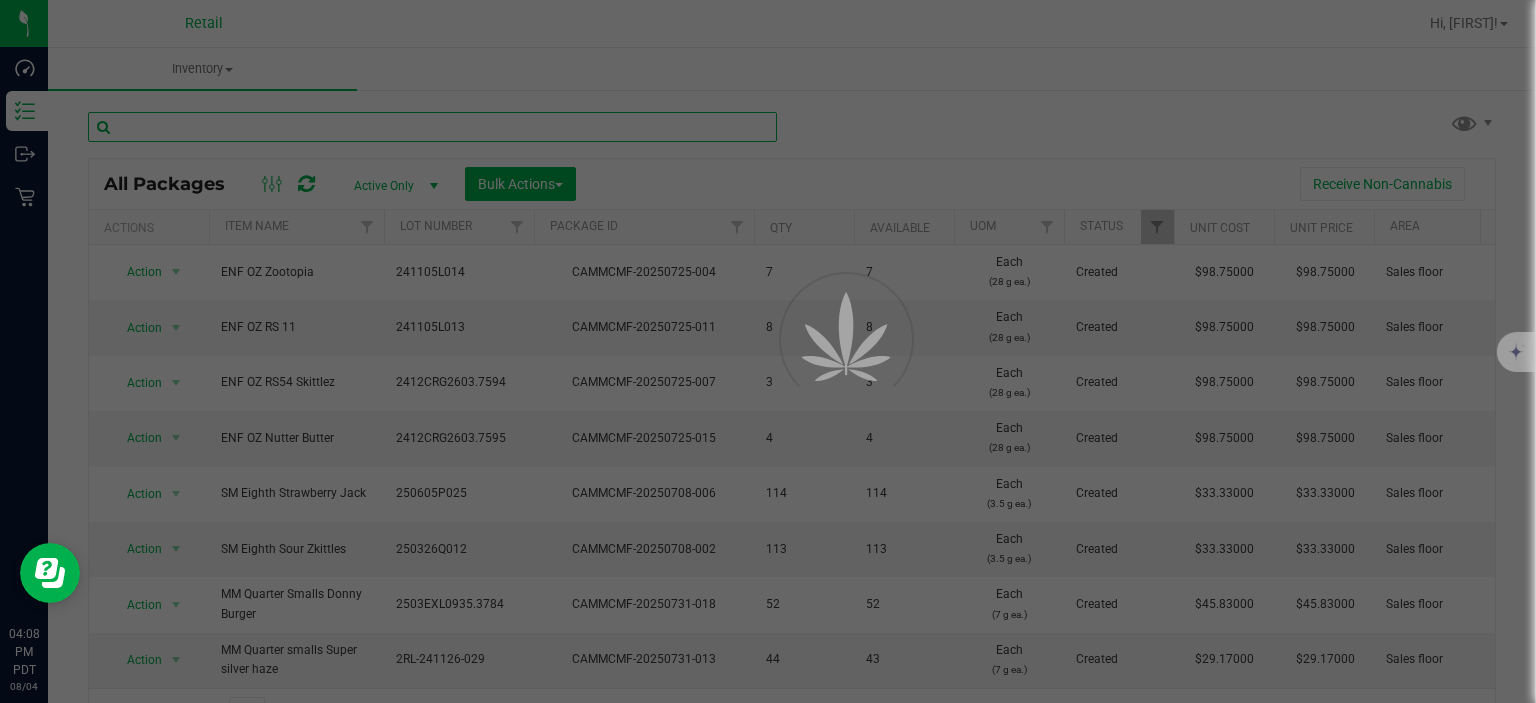 click at bounding box center (432, 127) 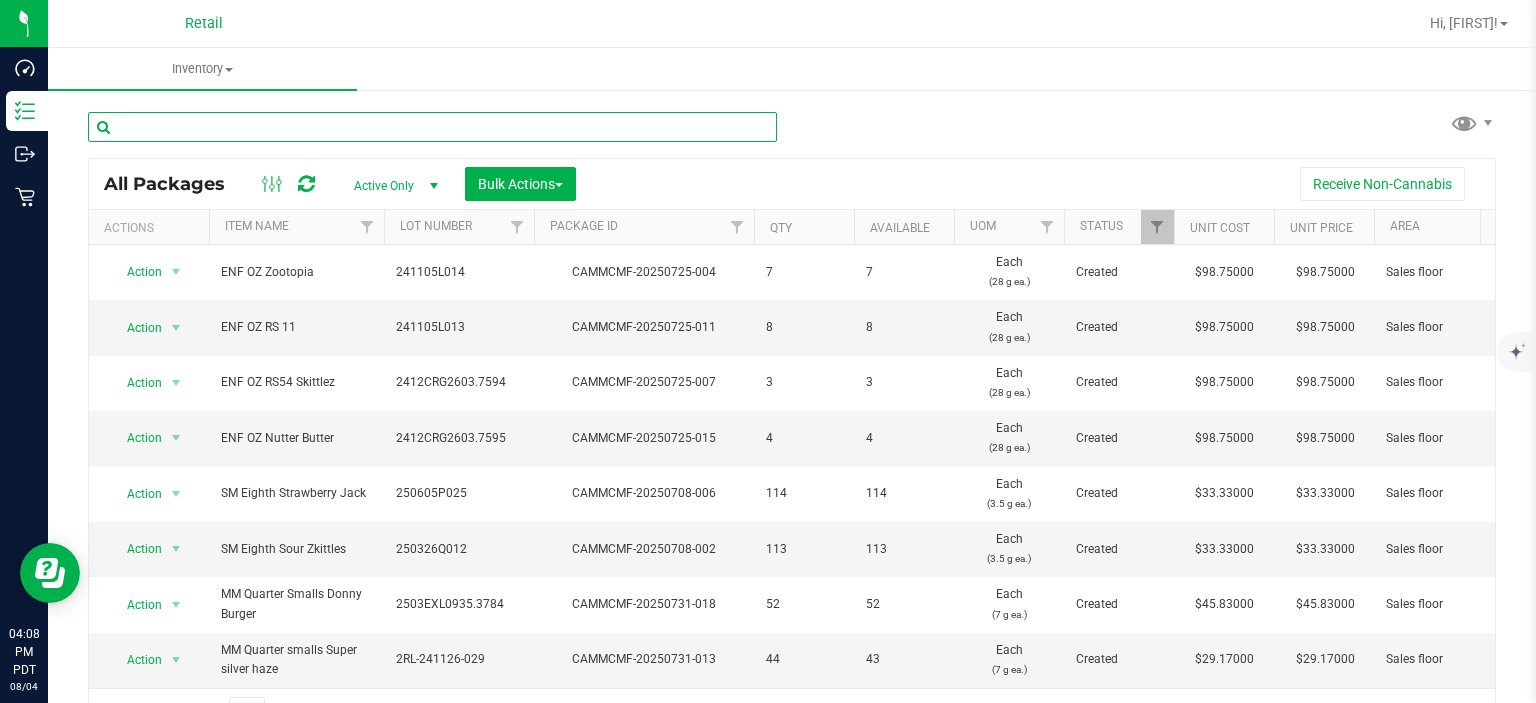 click at bounding box center [432, 127] 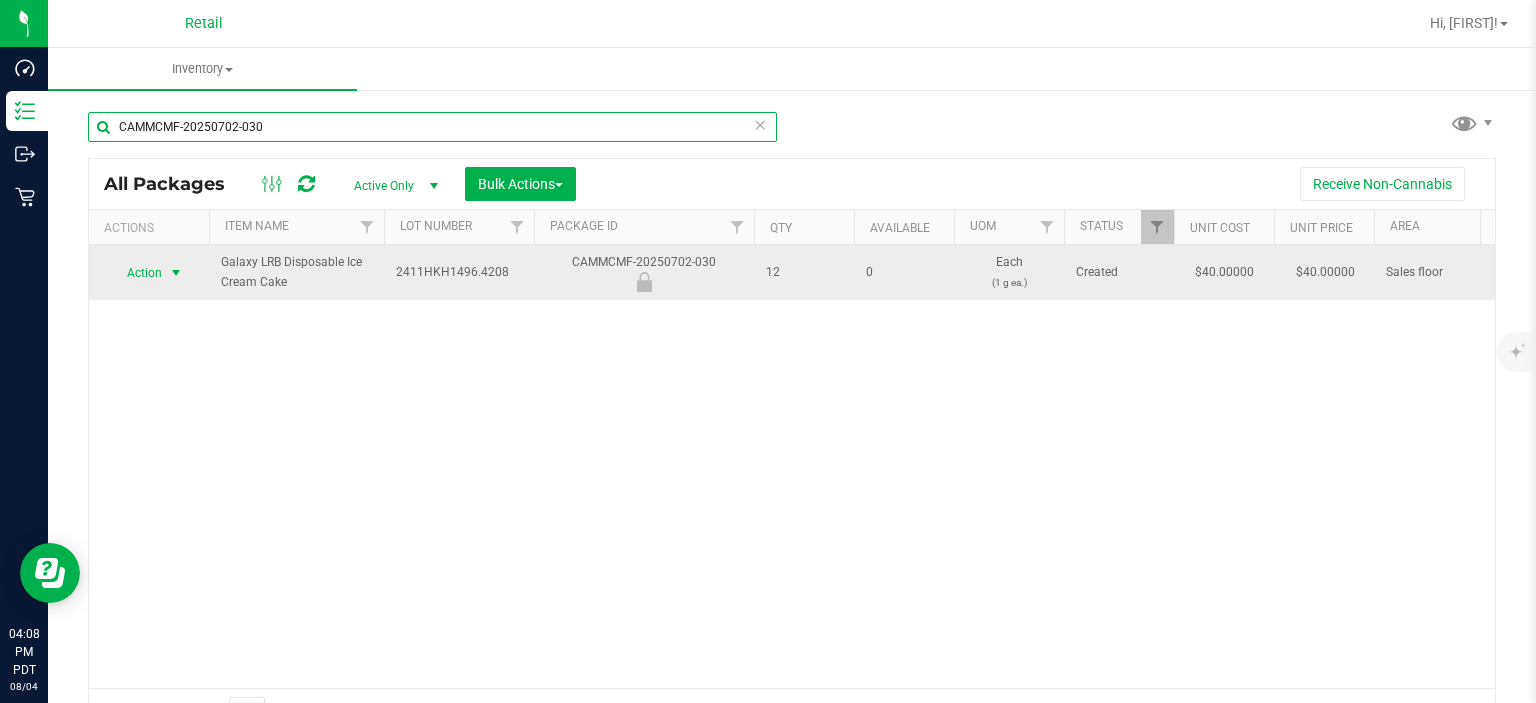 type on "CAMMCMF-20250702-030" 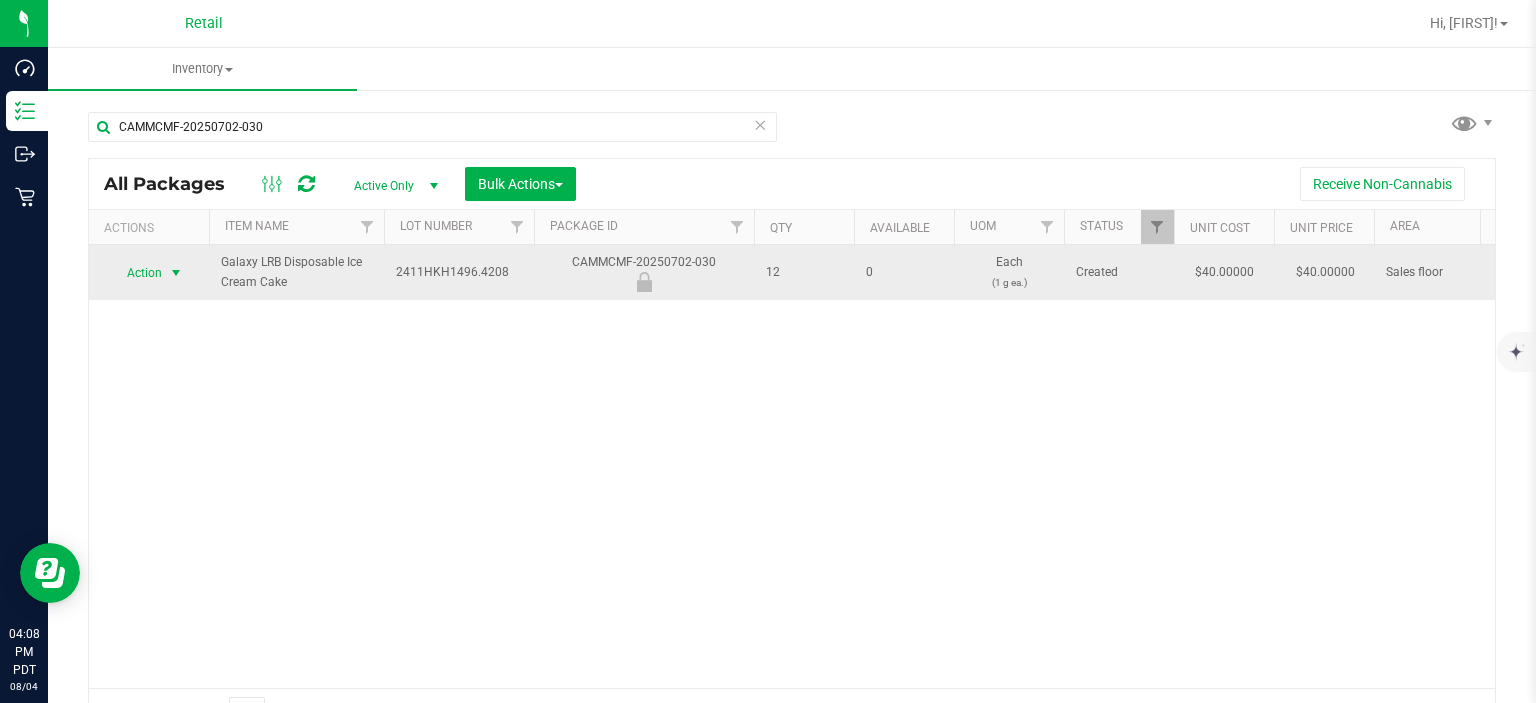 click at bounding box center [176, 273] 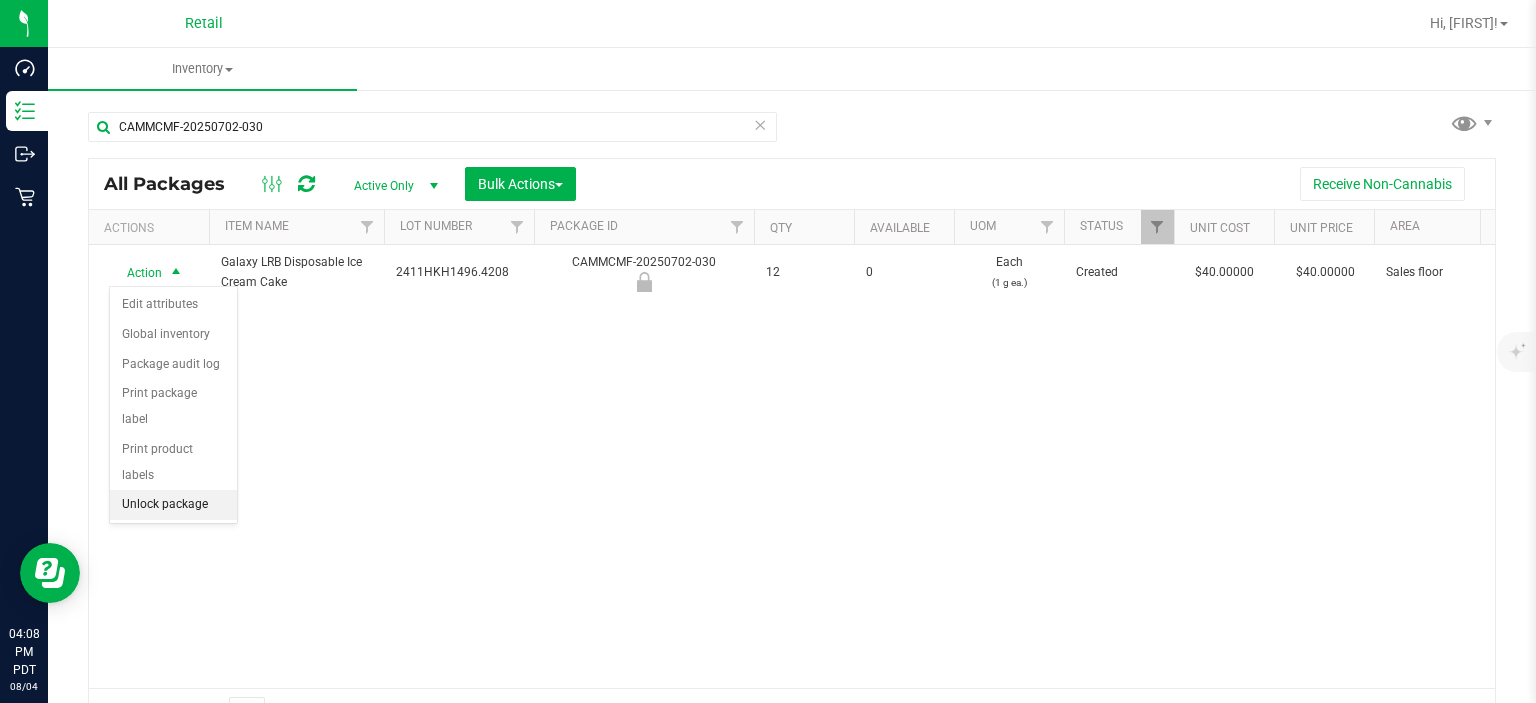 click on "Unlock package" at bounding box center (173, 505) 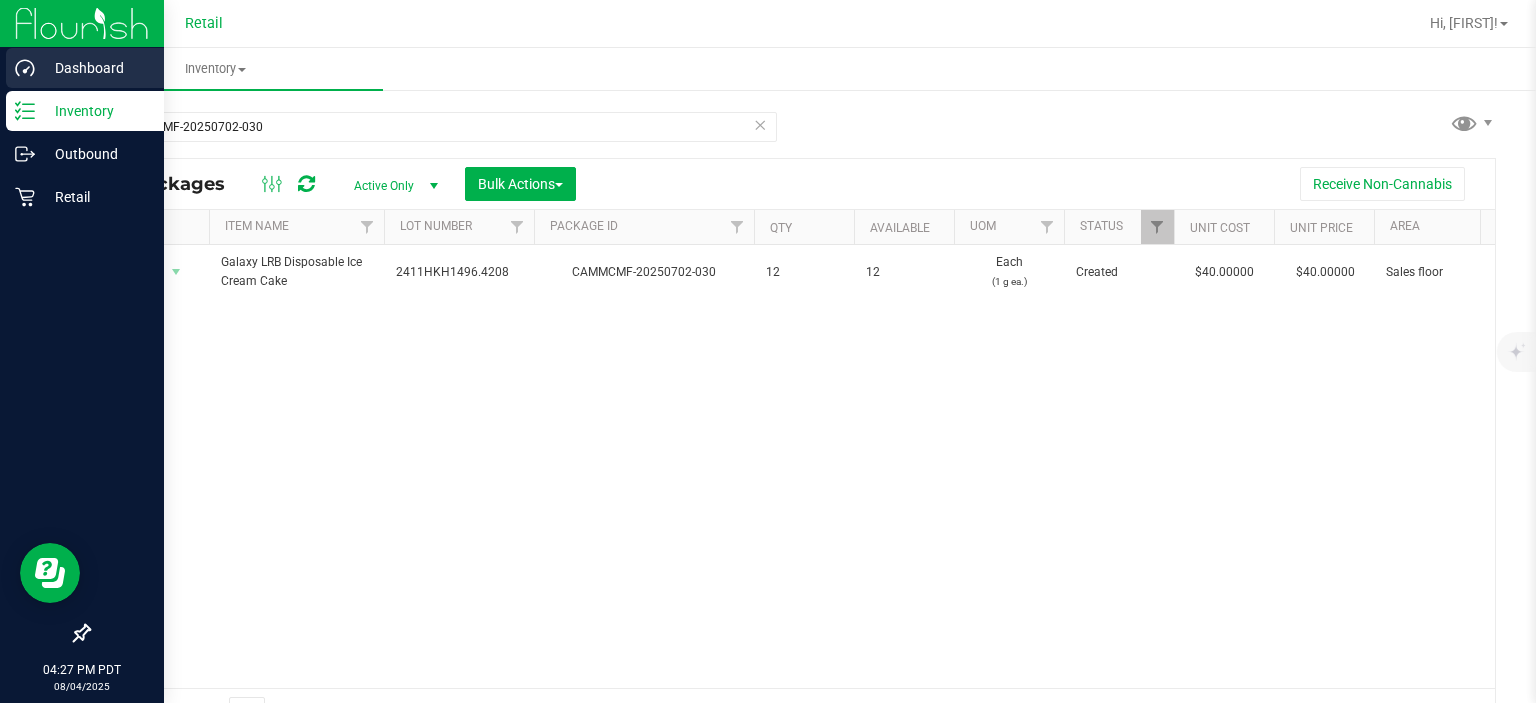 click 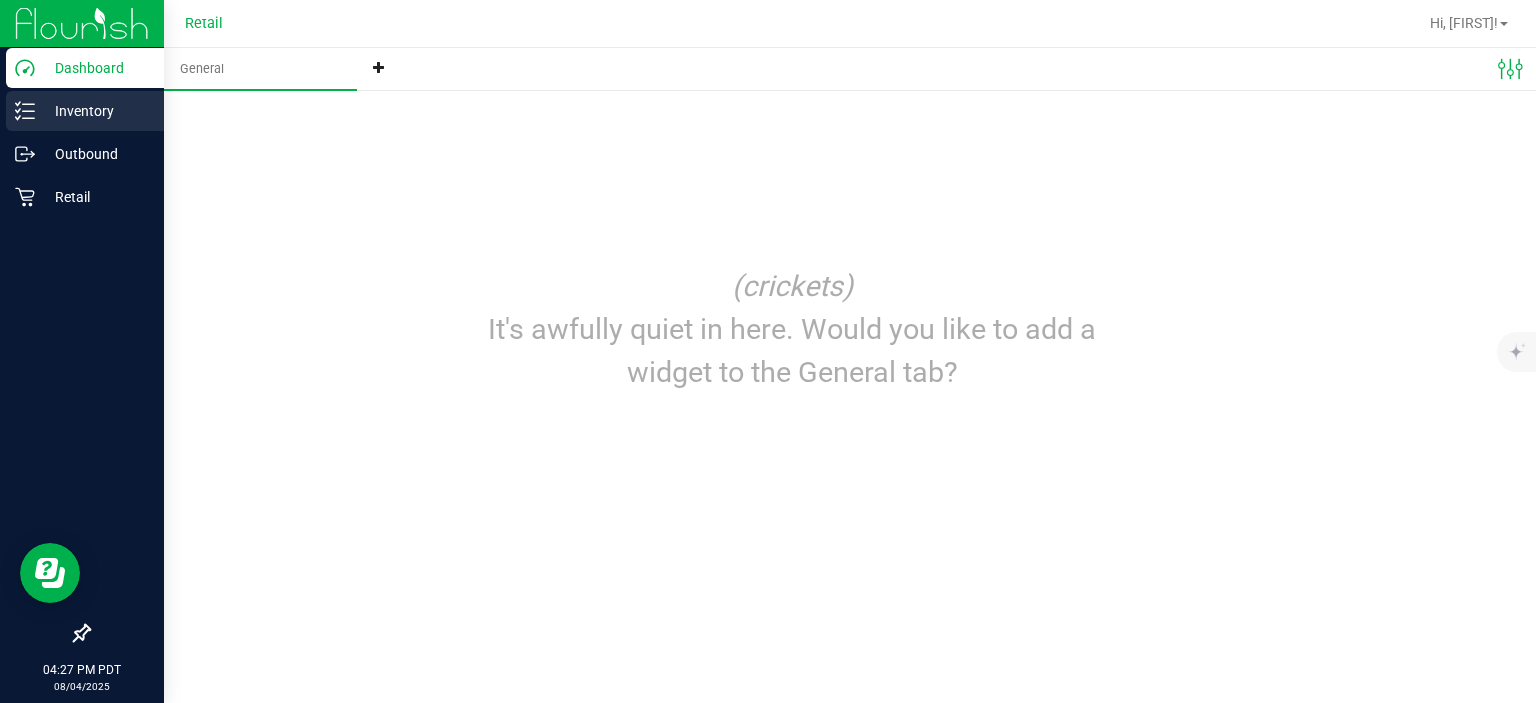 click on "Inventory" at bounding box center [95, 111] 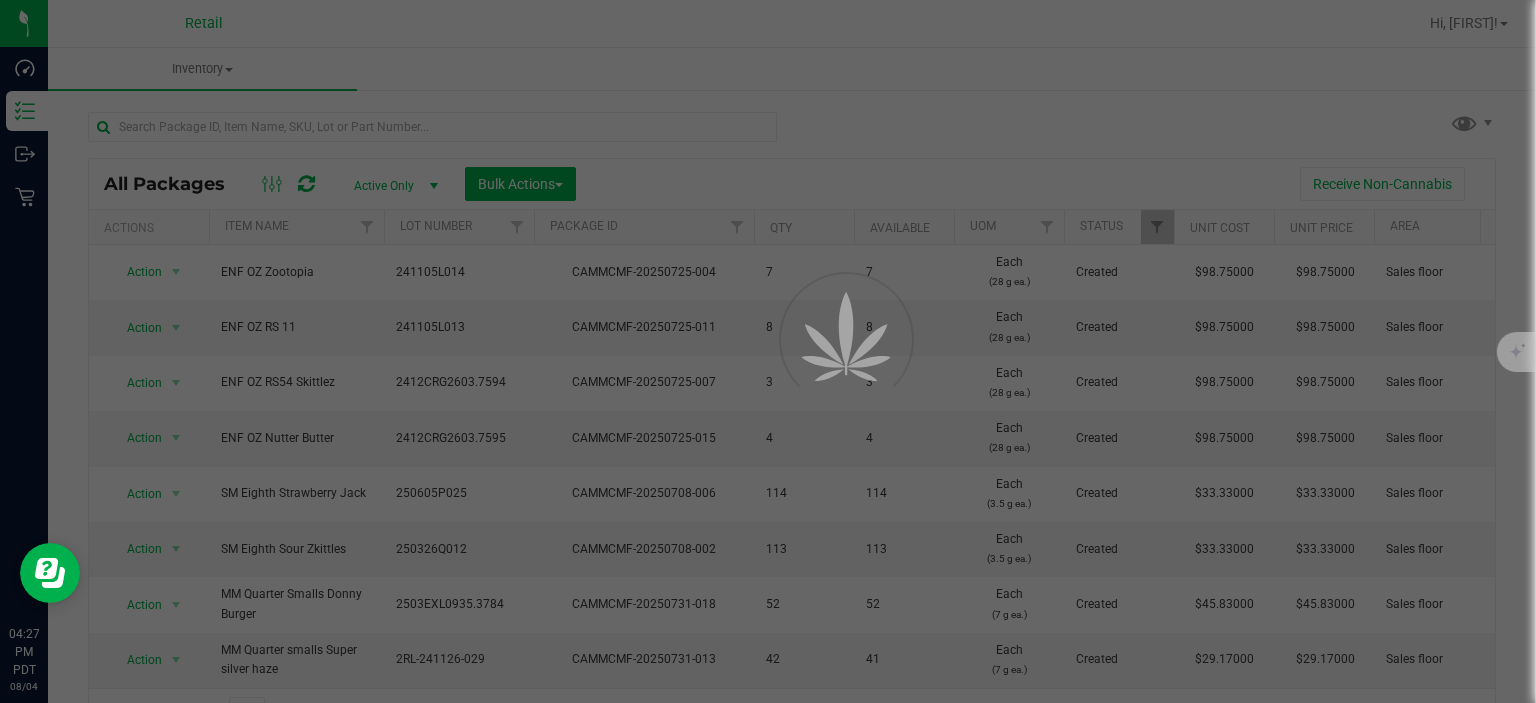 click at bounding box center (768, 351) 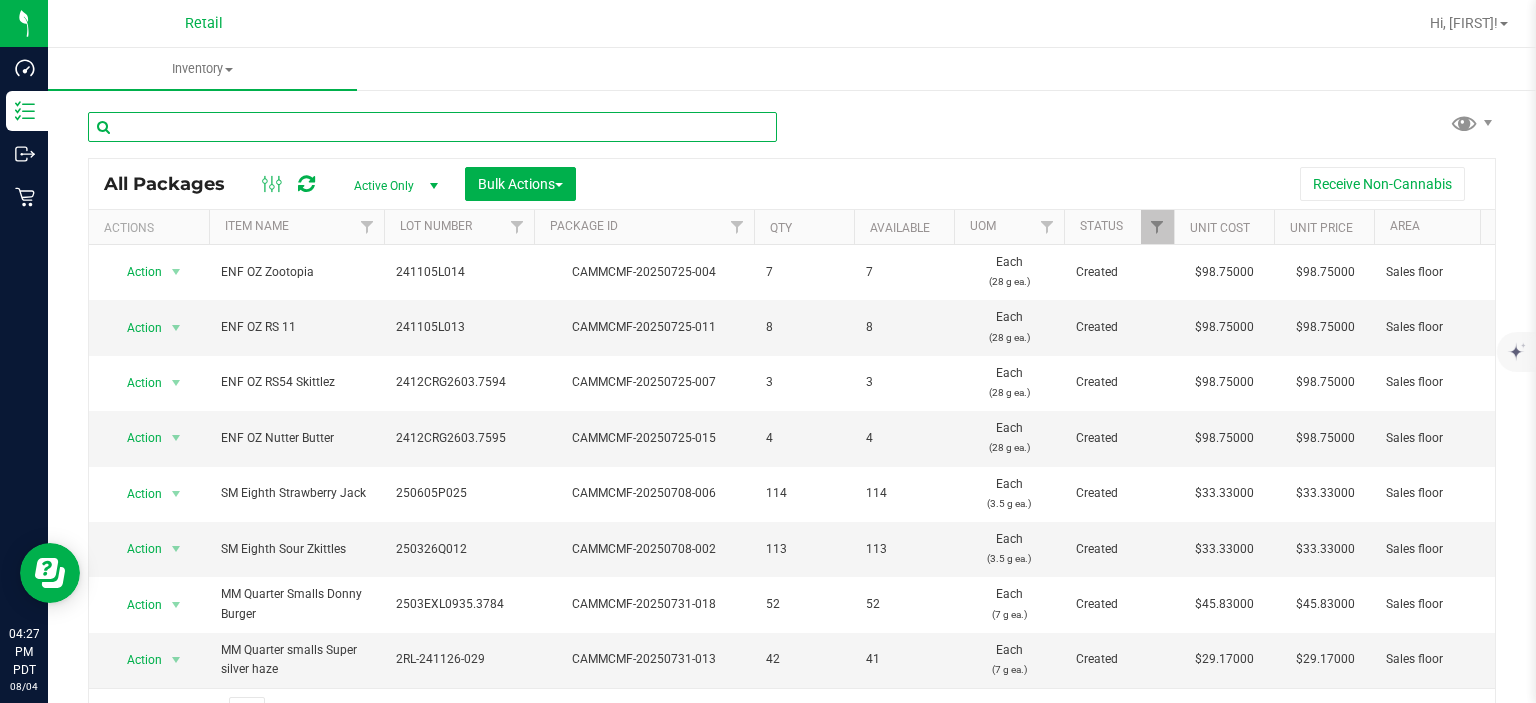 click at bounding box center (432, 127) 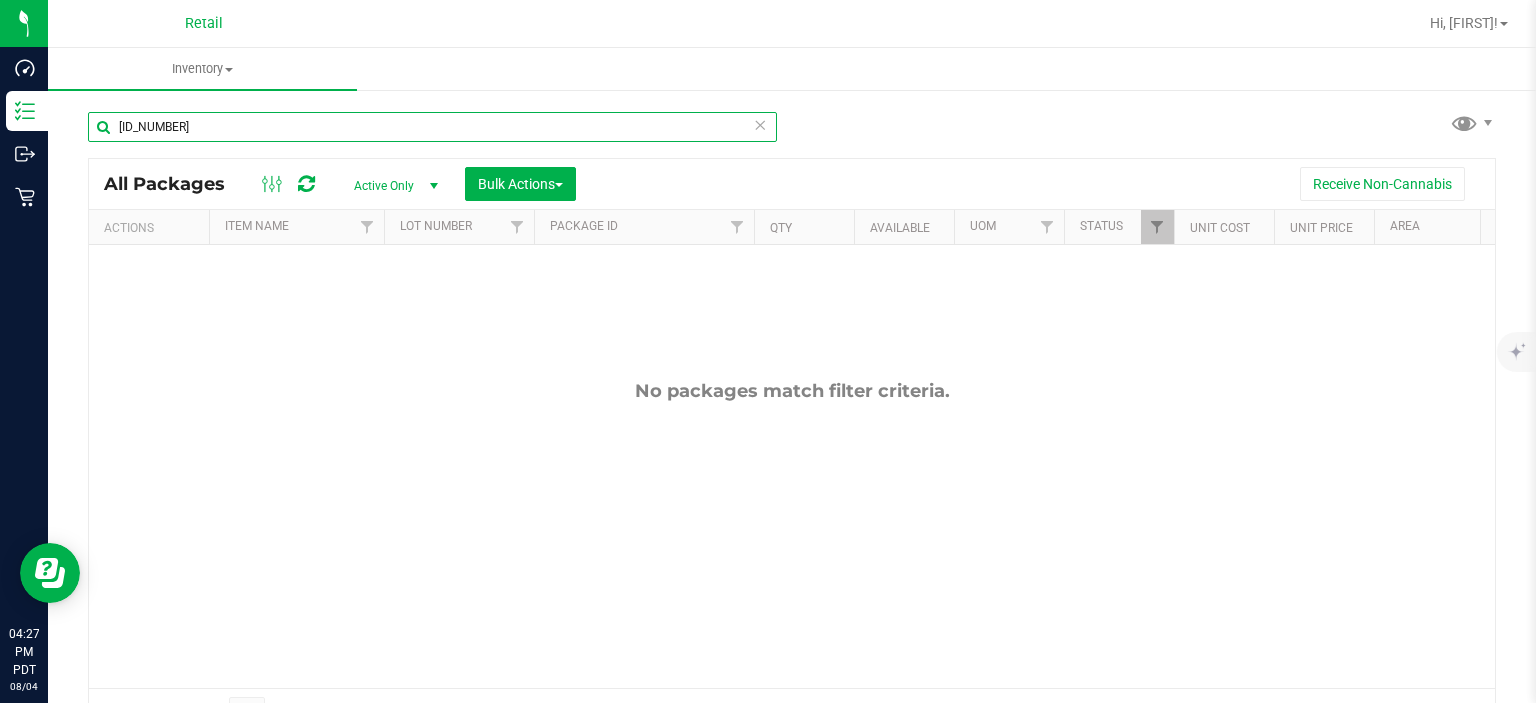type on "[ID_NUMBER]" 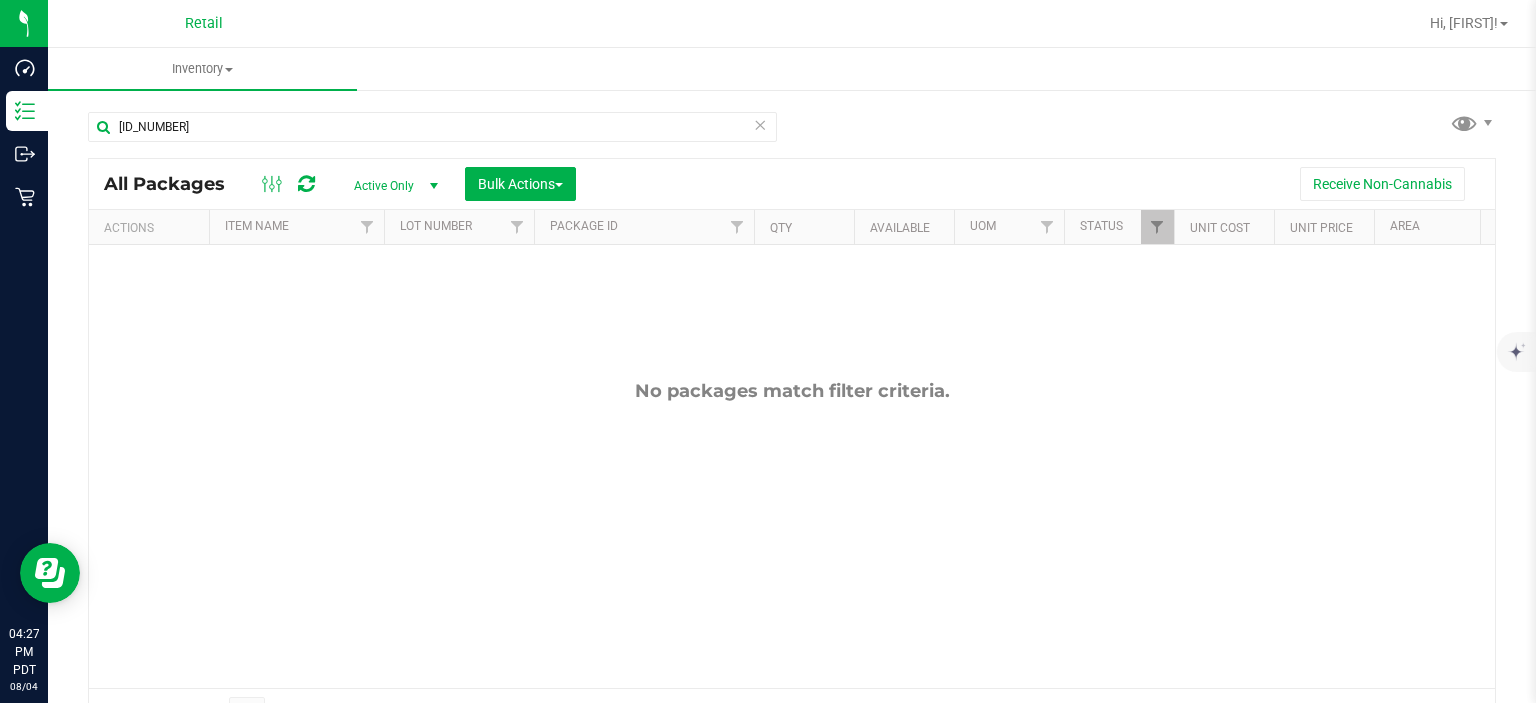click at bounding box center (434, 186) 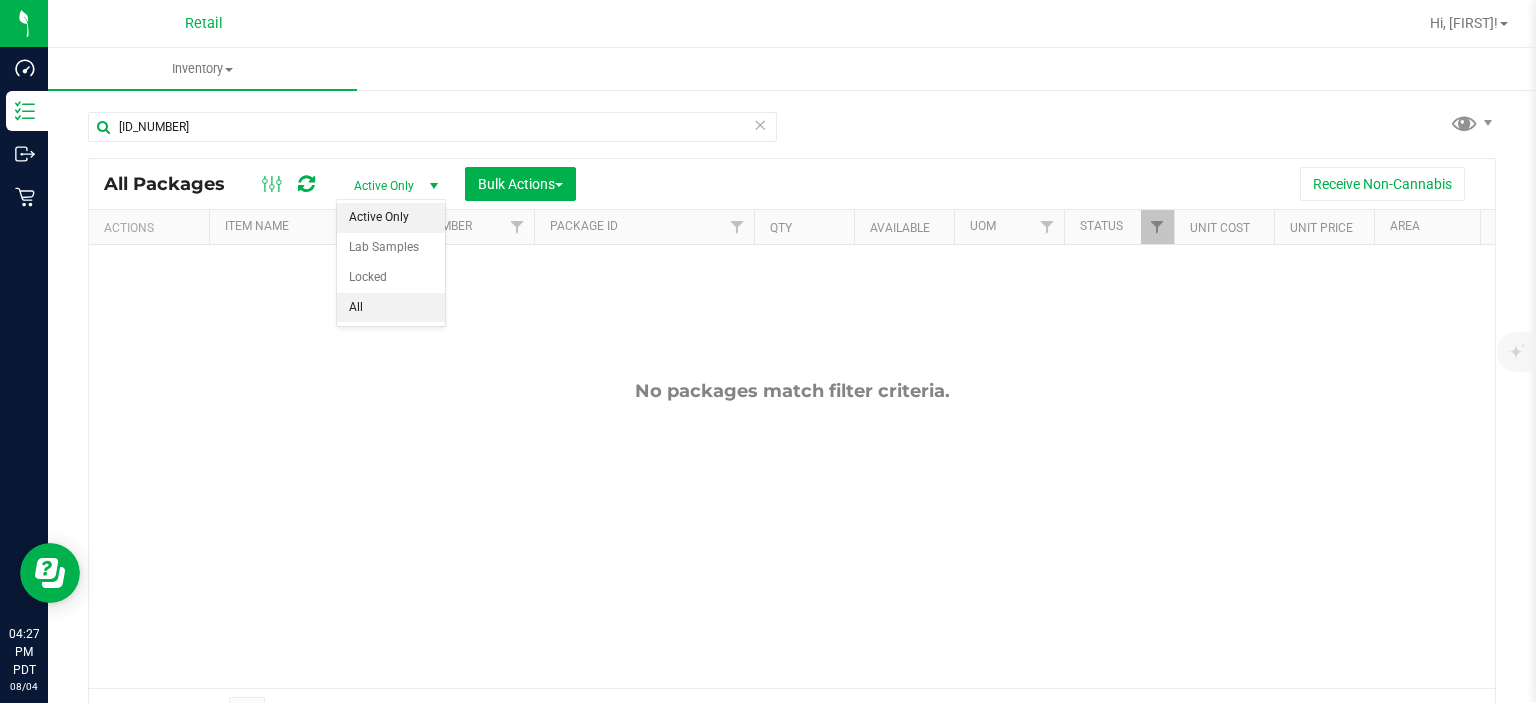 click on "All" at bounding box center (391, 308) 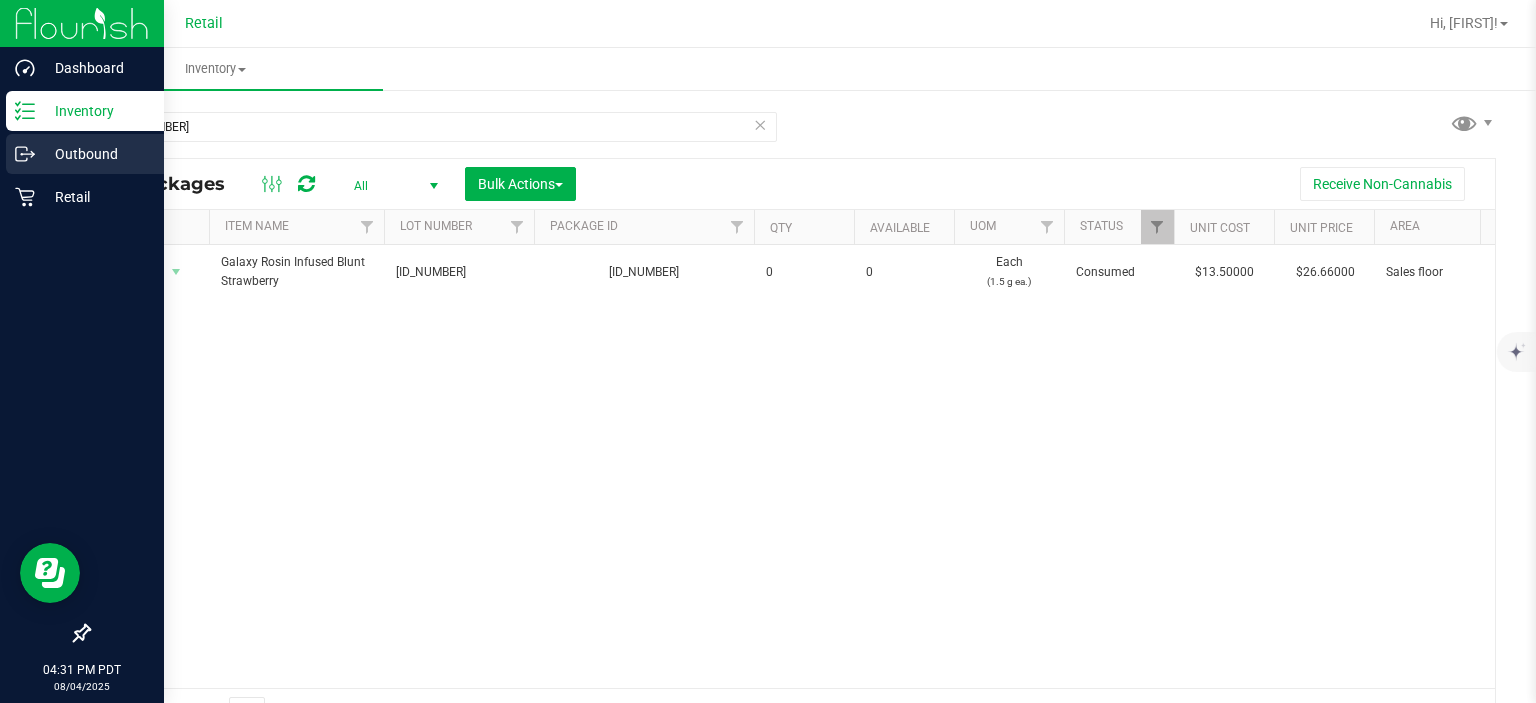 click on "Outbound" at bounding box center (82, 155) 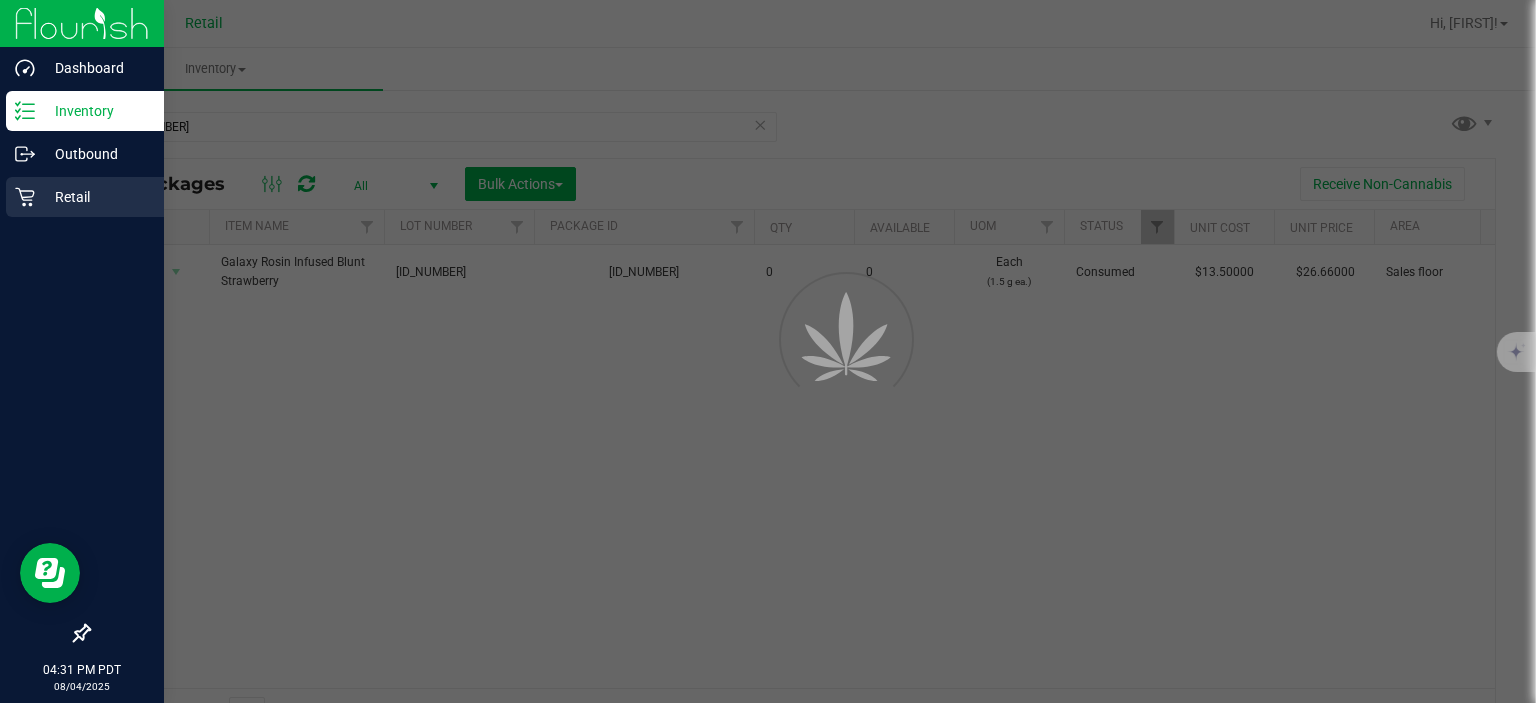 click on "Retail" at bounding box center (95, 197) 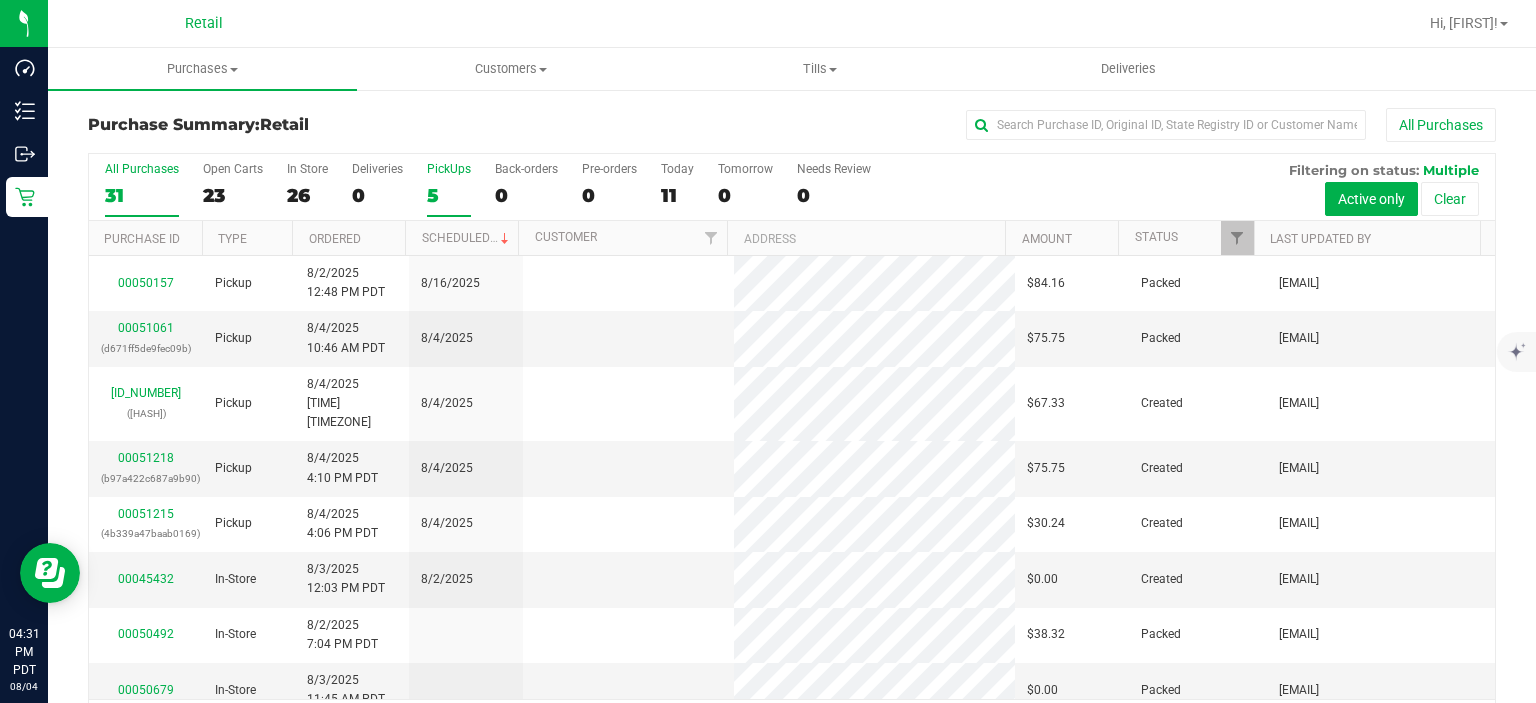 click on "5" at bounding box center [449, 195] 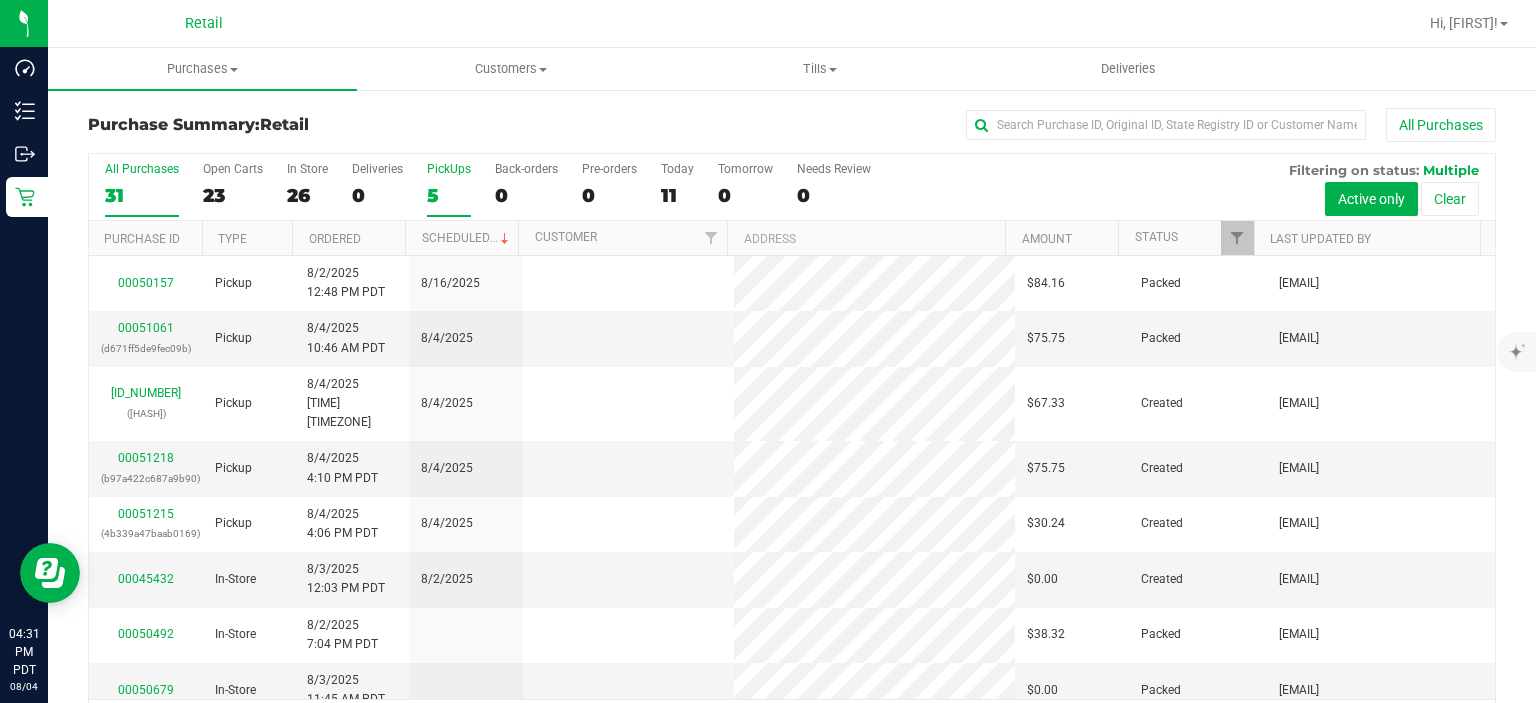 click on "PickUps
5" at bounding box center (0, 0) 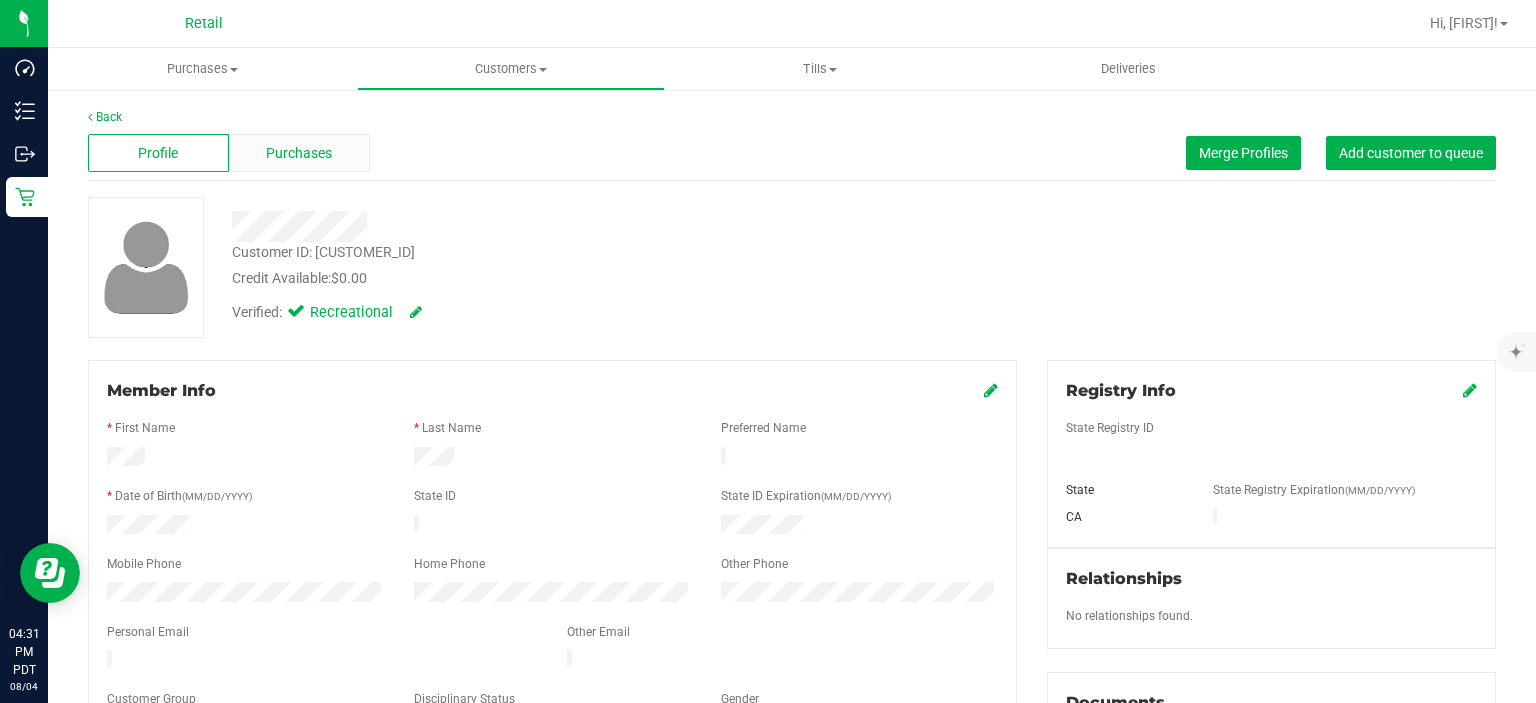 click on "Purchases" at bounding box center [299, 153] 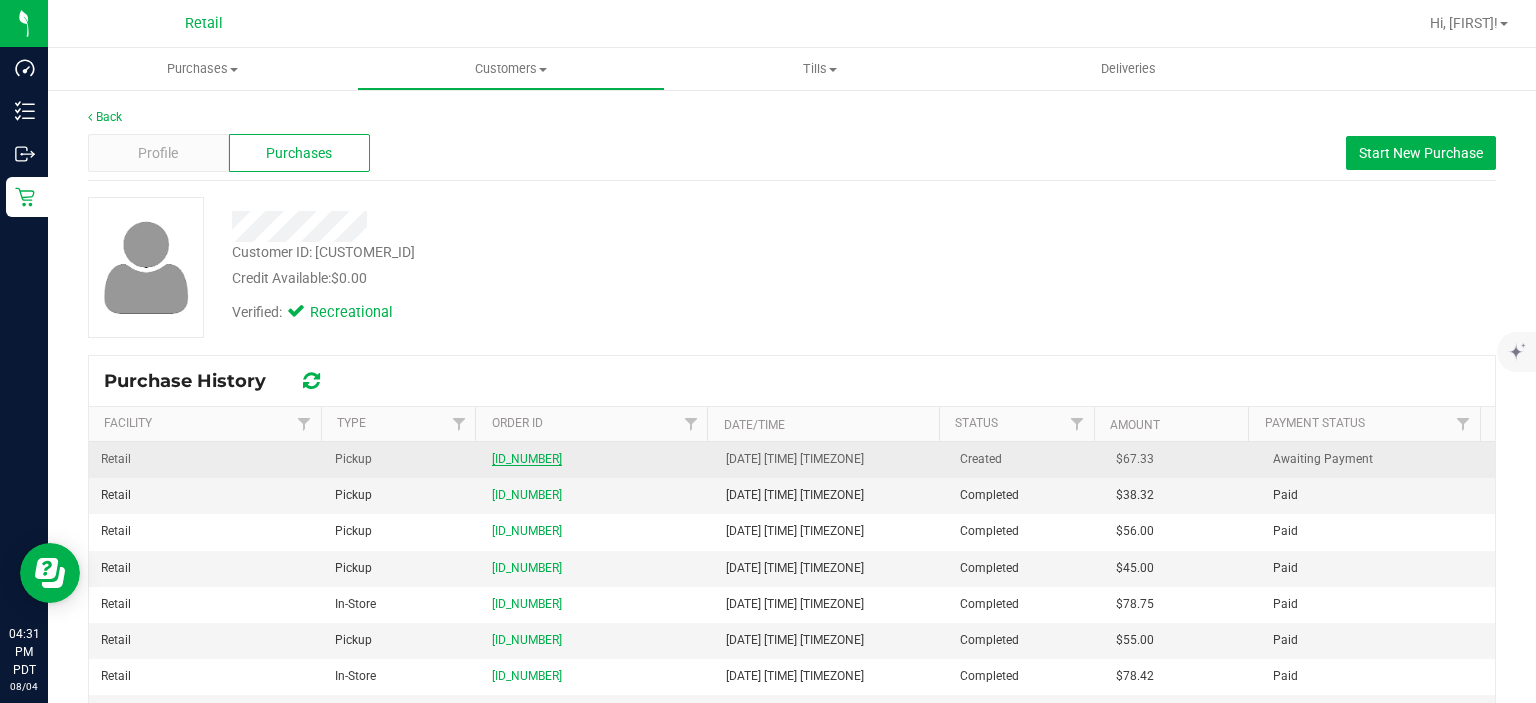 click on "[ID_NUMBER]" at bounding box center (527, 459) 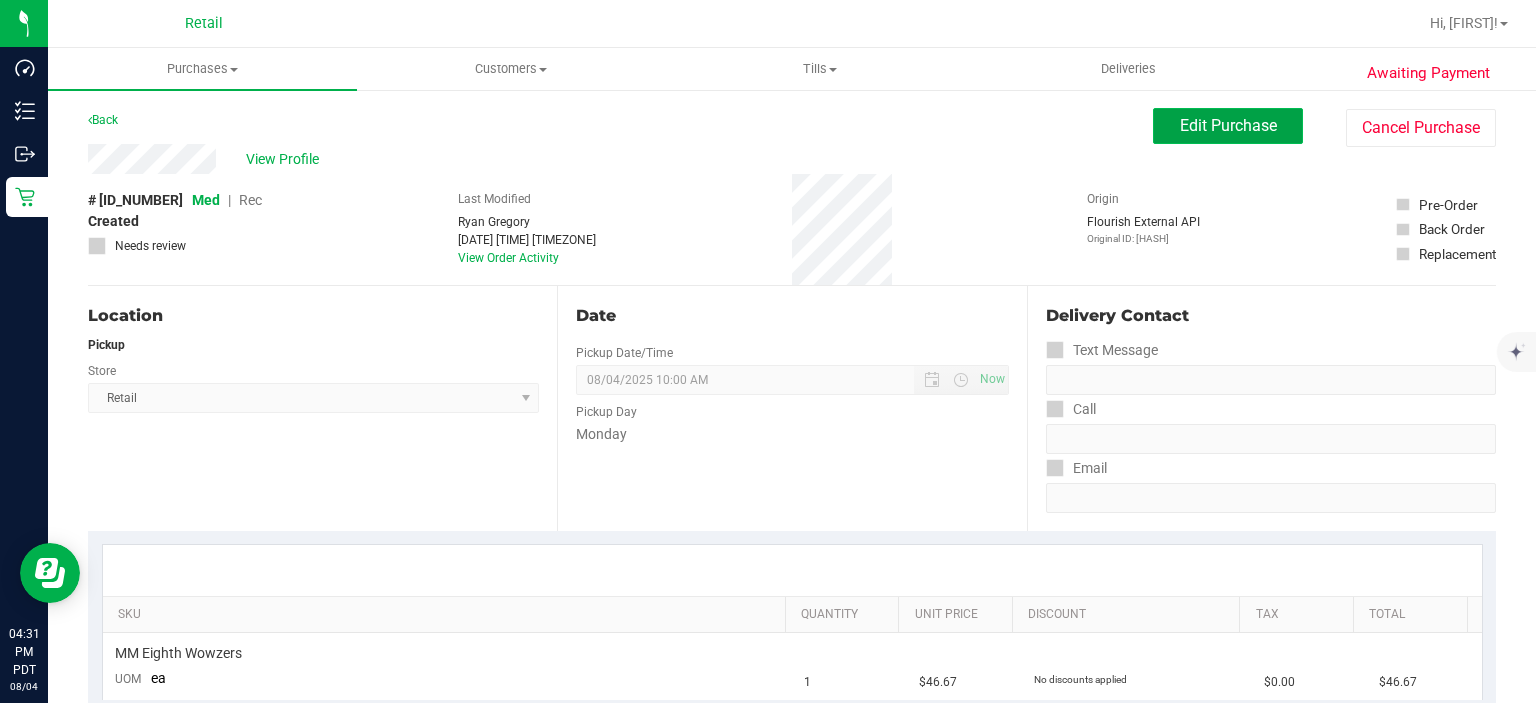 click on "Edit Purchase" at bounding box center [1228, 125] 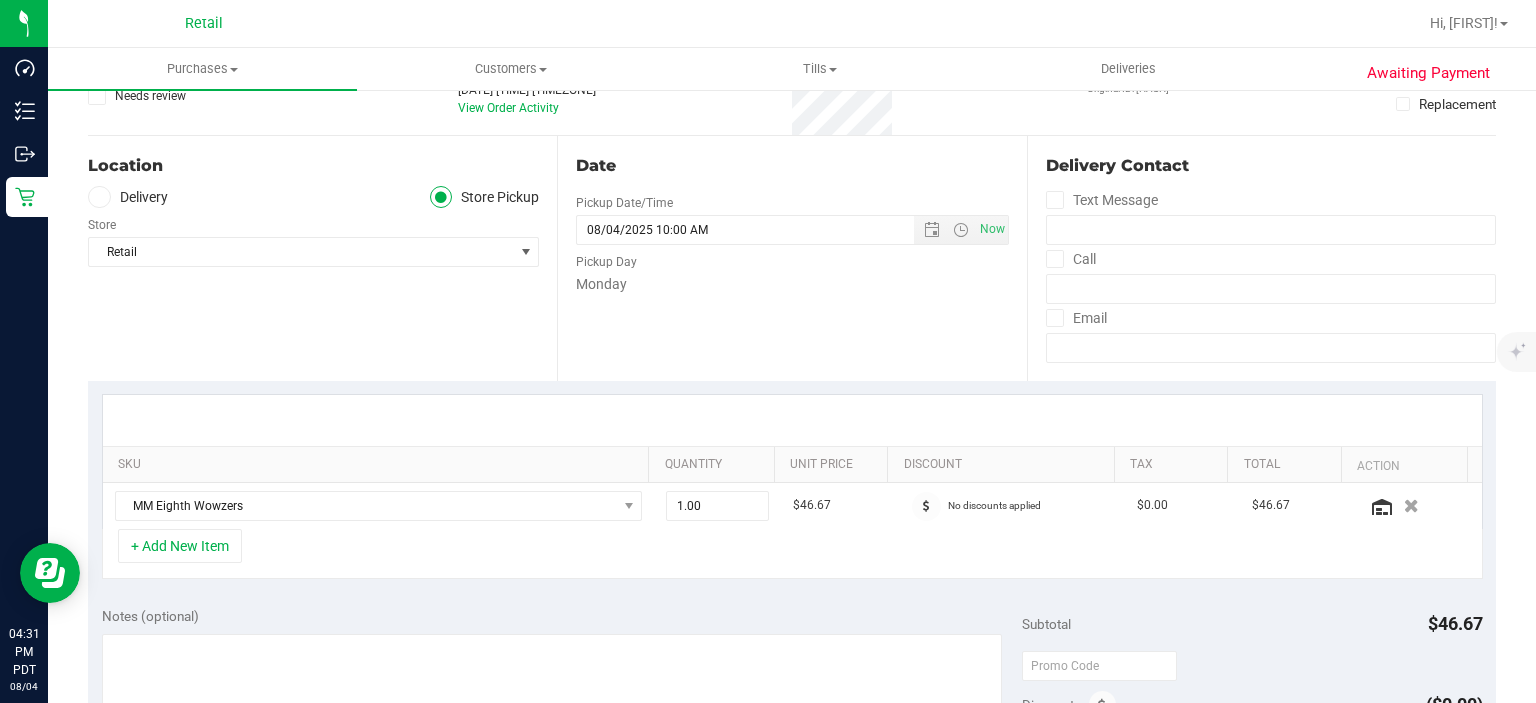 scroll, scrollTop: 198, scrollLeft: 0, axis: vertical 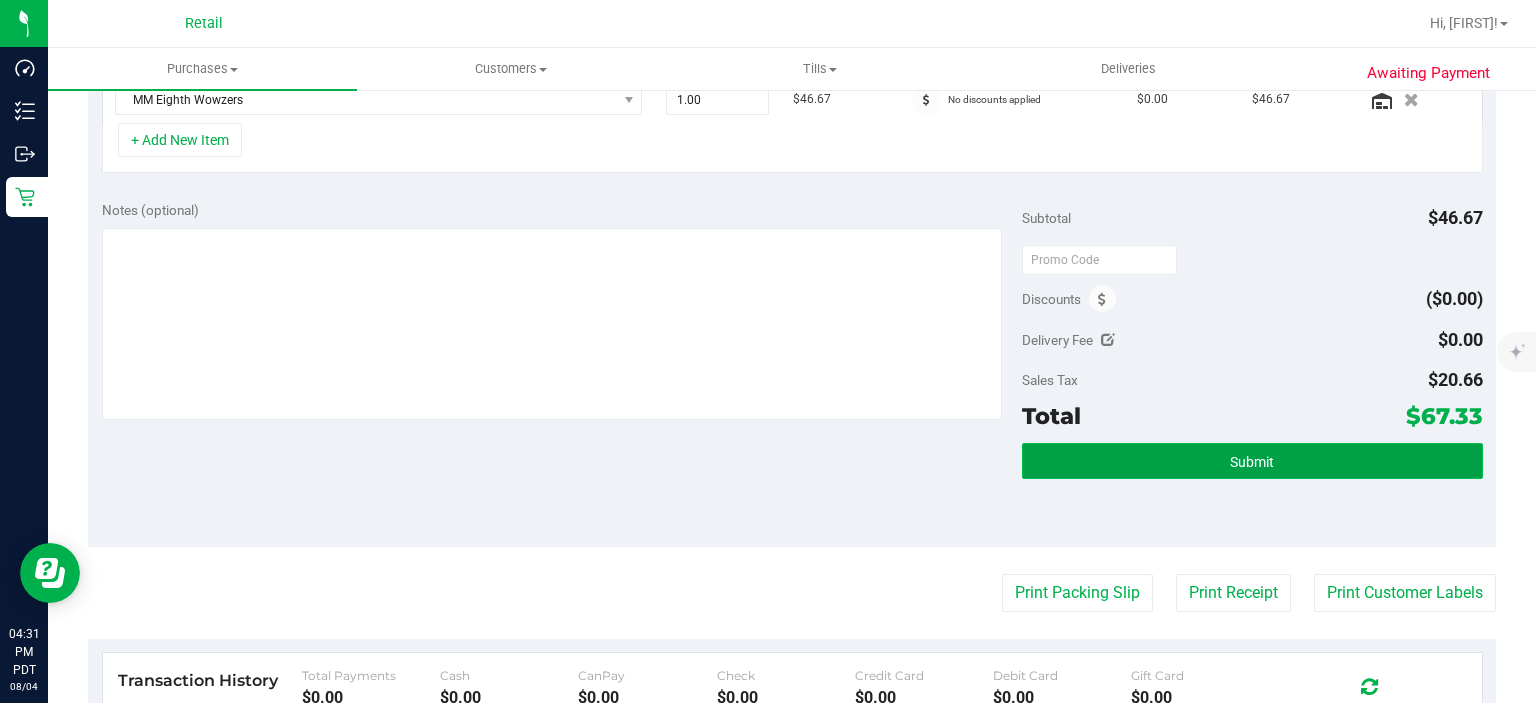 click on "Submit" at bounding box center (1252, 461) 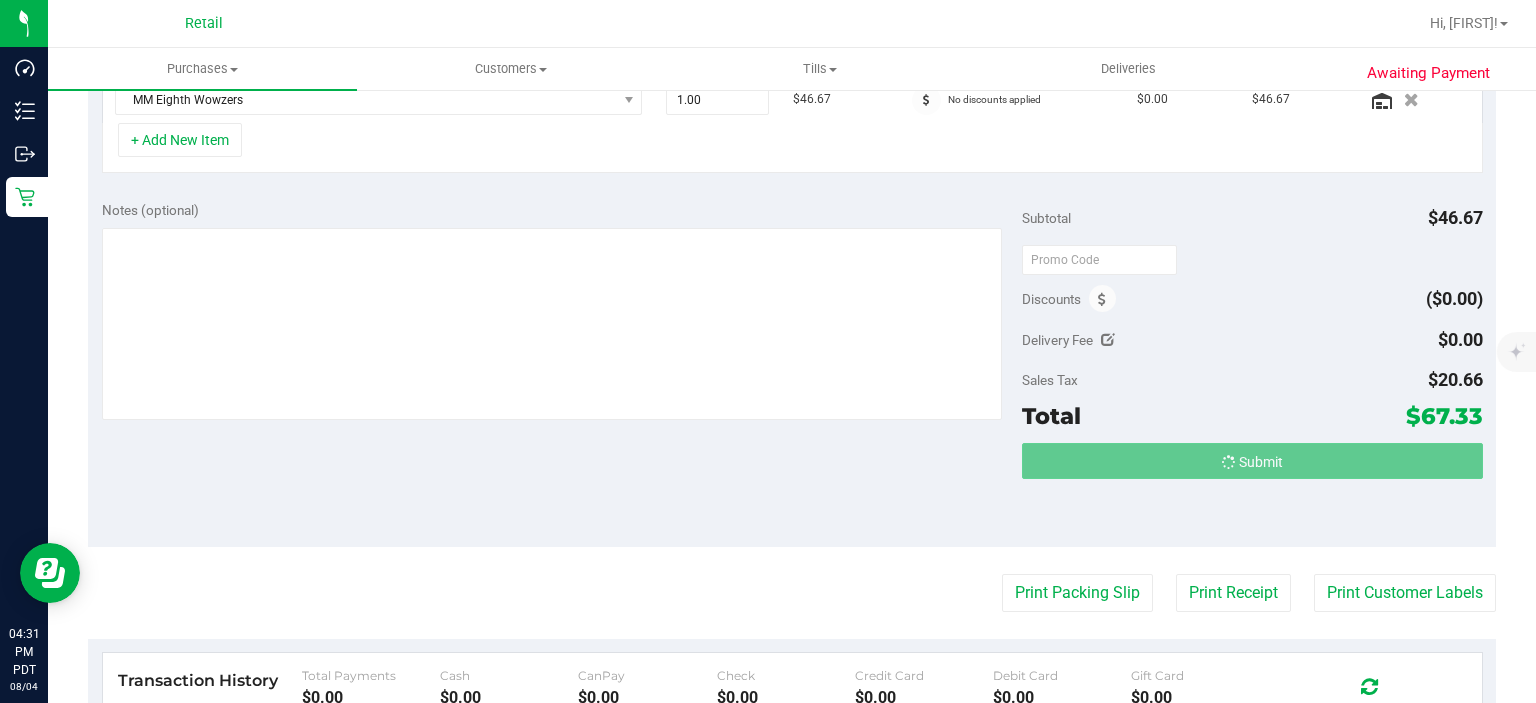 scroll, scrollTop: 560, scrollLeft: 0, axis: vertical 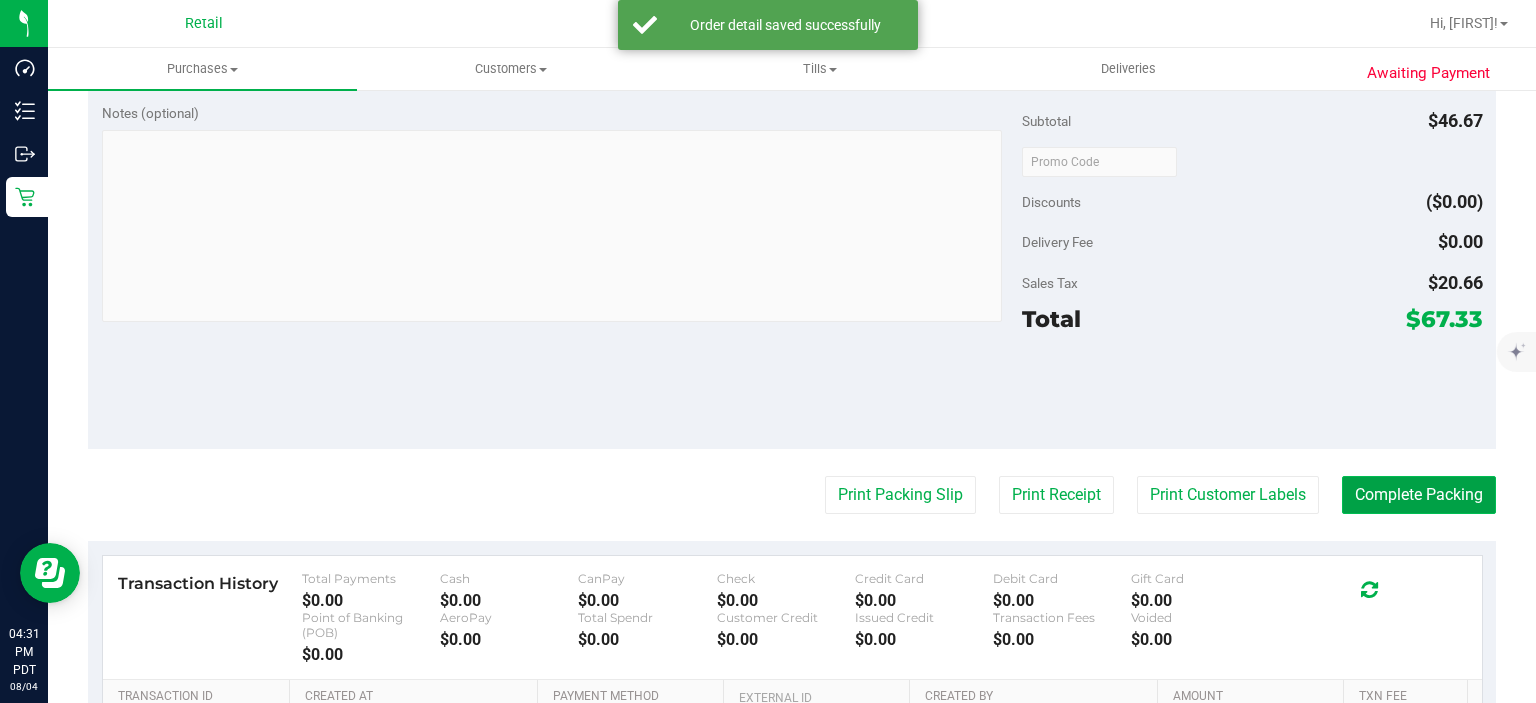 click on "Complete Packing" at bounding box center [1419, 495] 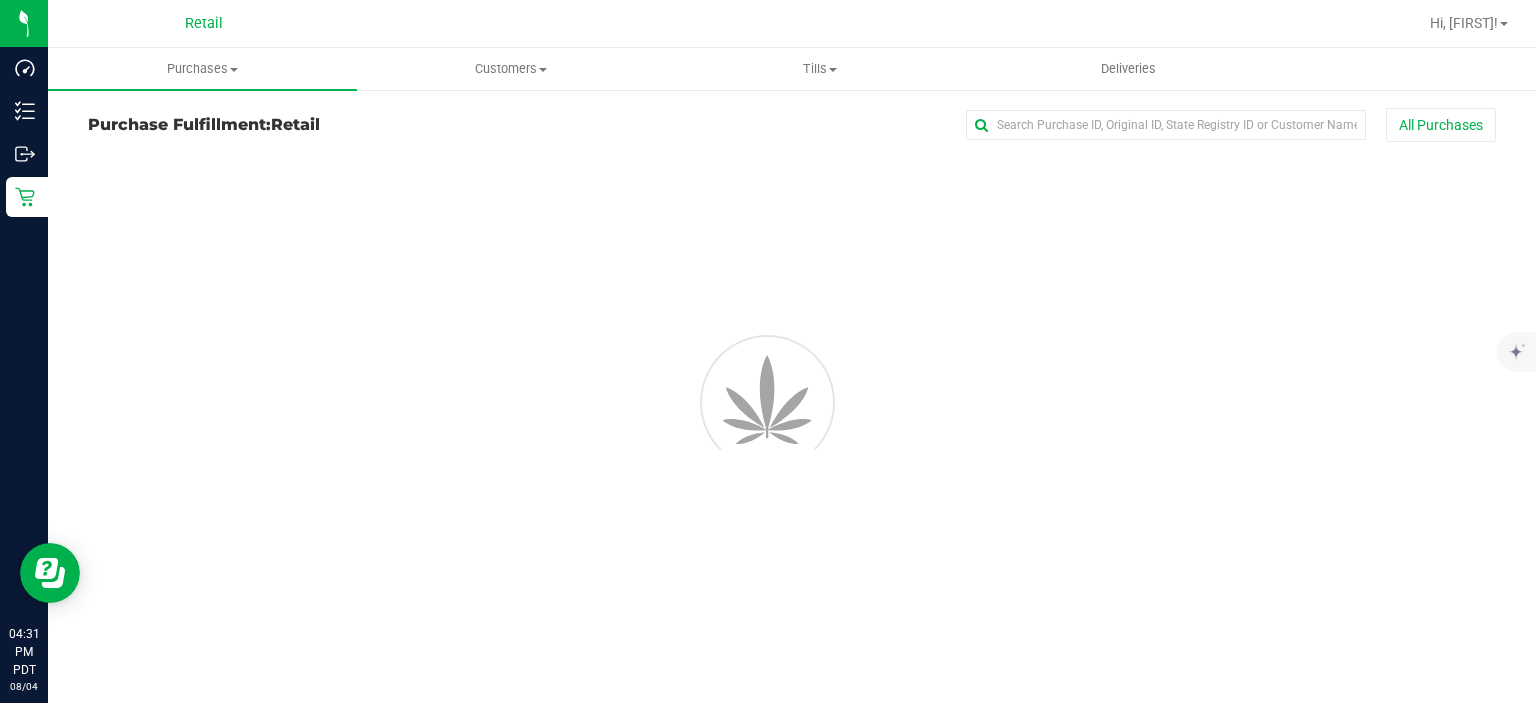 scroll, scrollTop: 0, scrollLeft: 0, axis: both 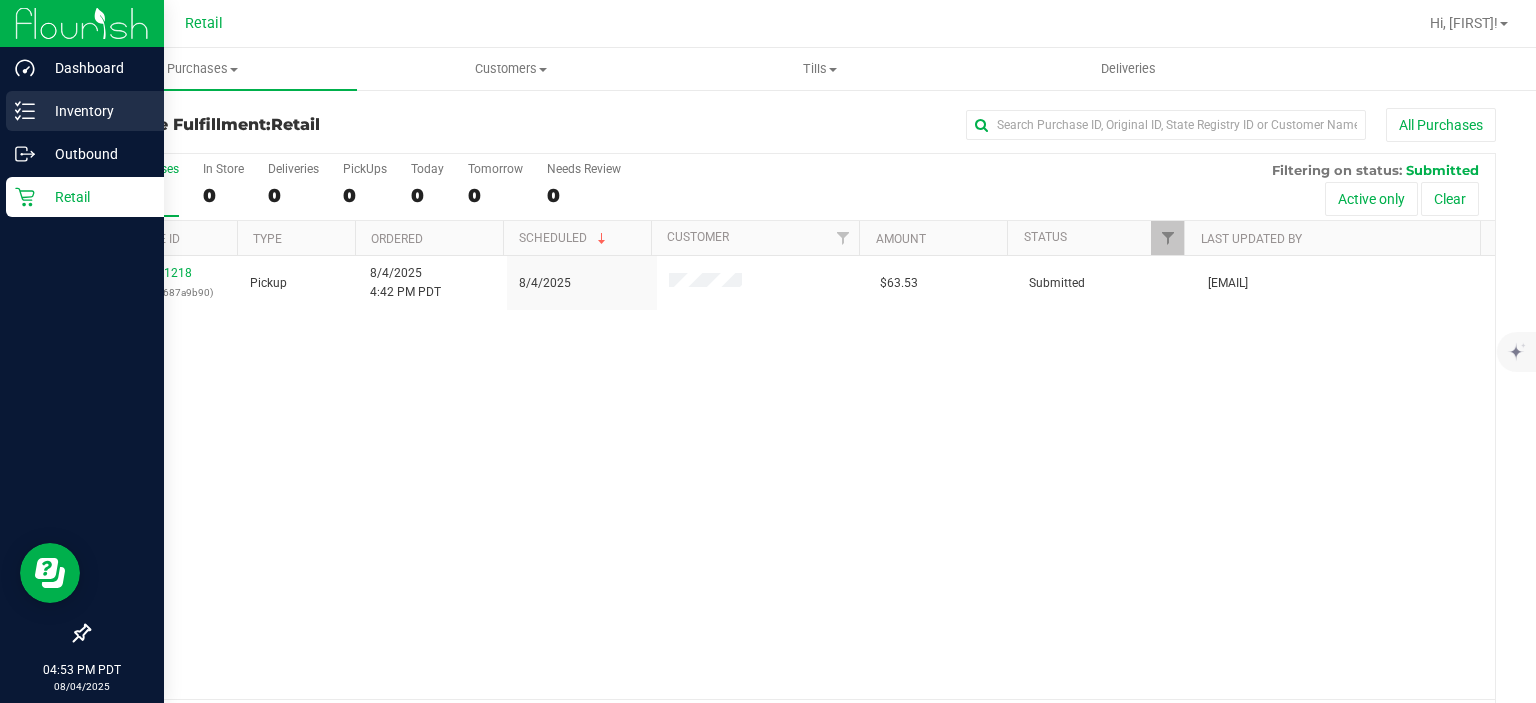 click on "Inventory" at bounding box center [95, 111] 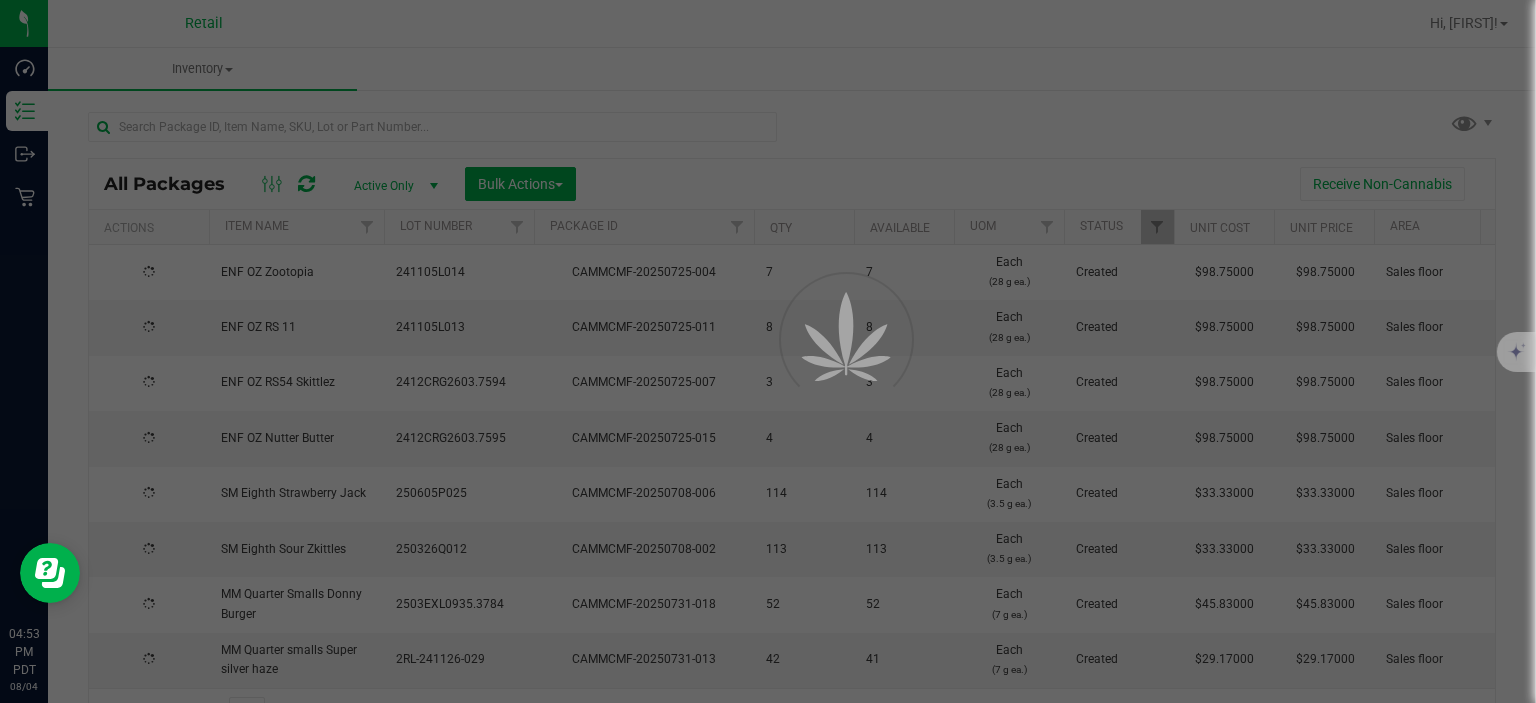 click at bounding box center [768, 351] 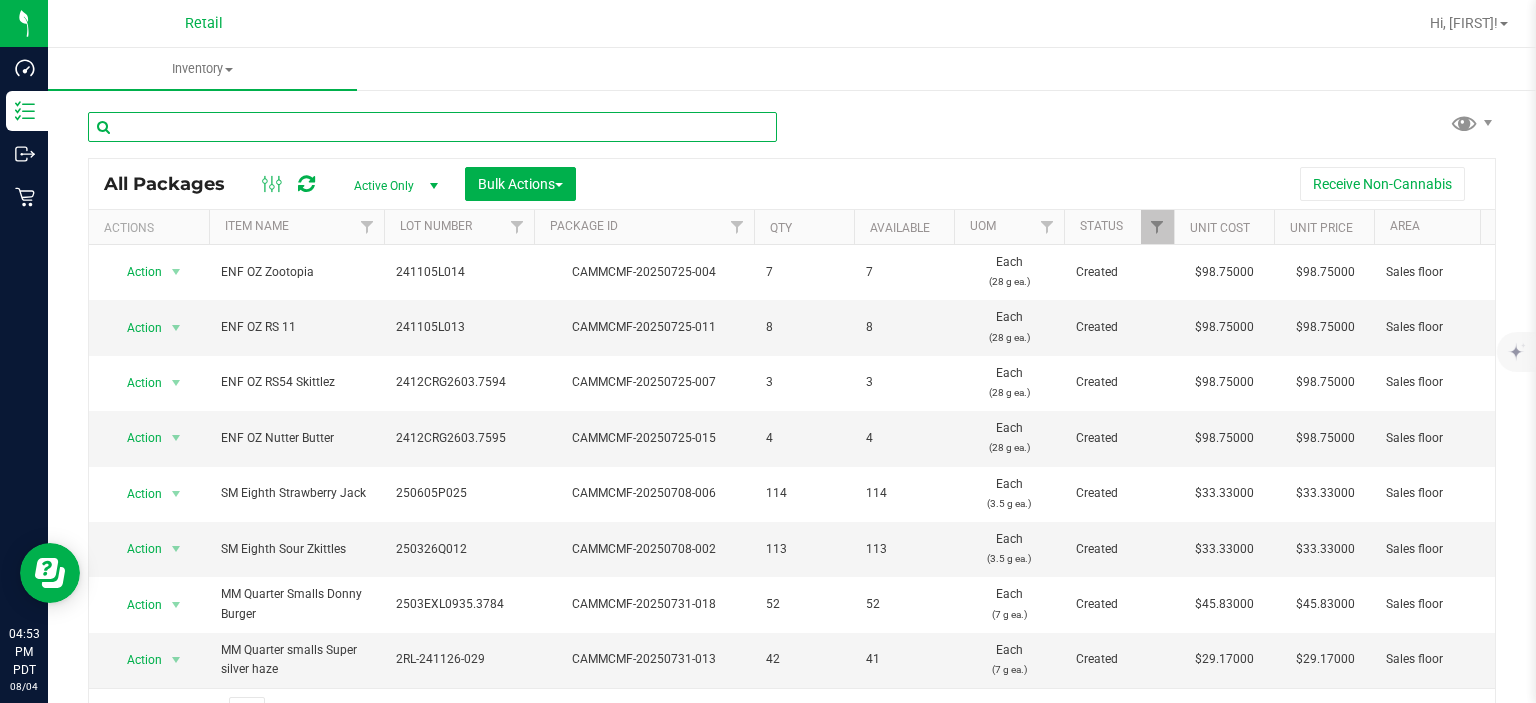 click at bounding box center [432, 127] 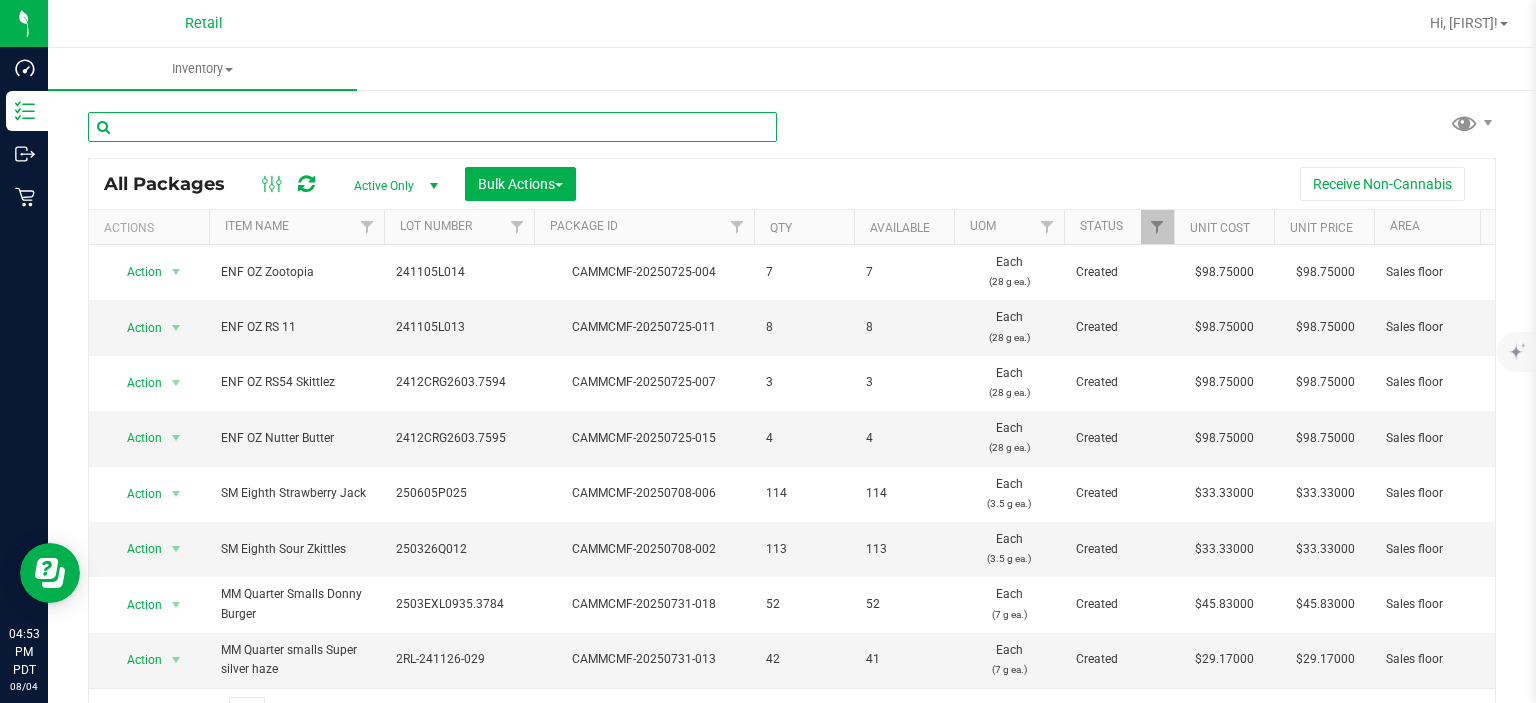 click at bounding box center [432, 127] 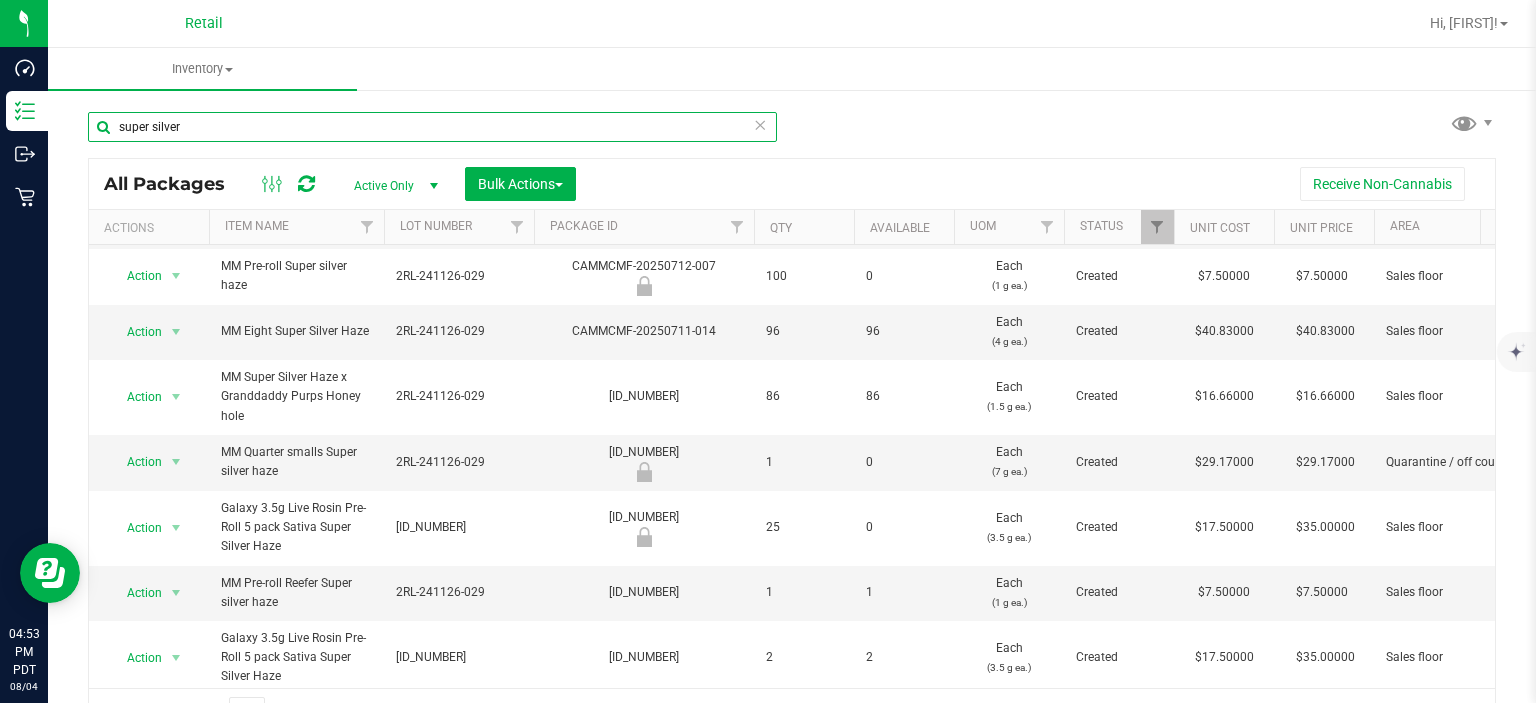 scroll, scrollTop: 128, scrollLeft: 0, axis: vertical 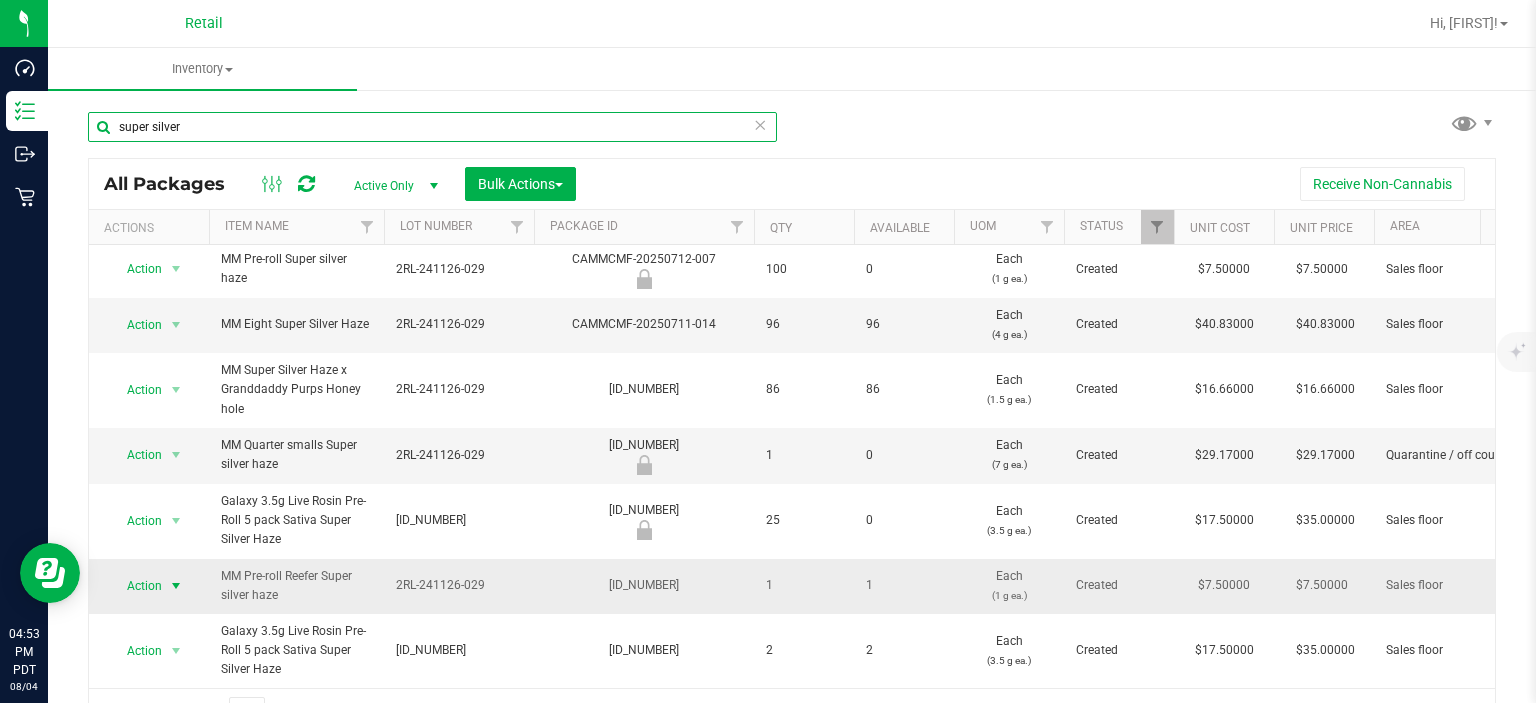 type on "super silver" 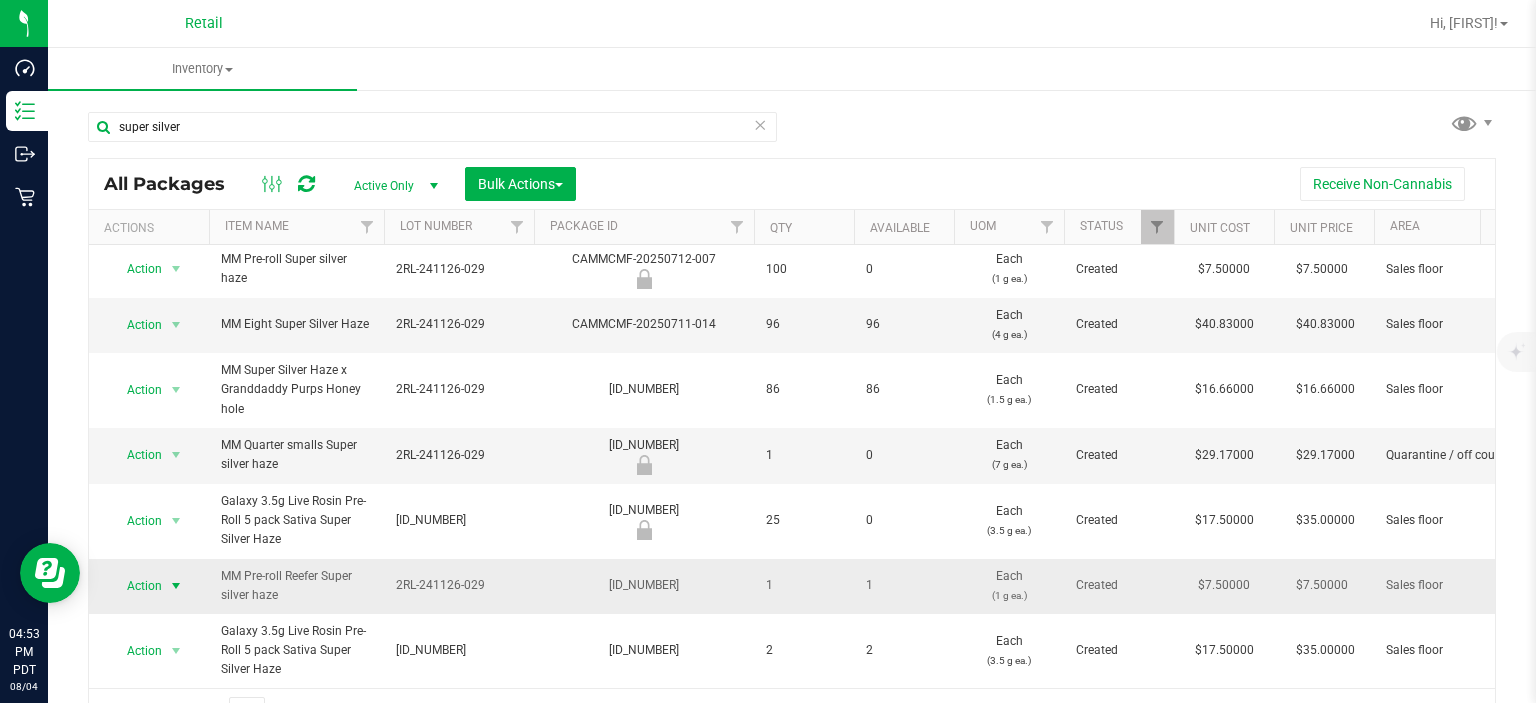 click at bounding box center (176, 586) 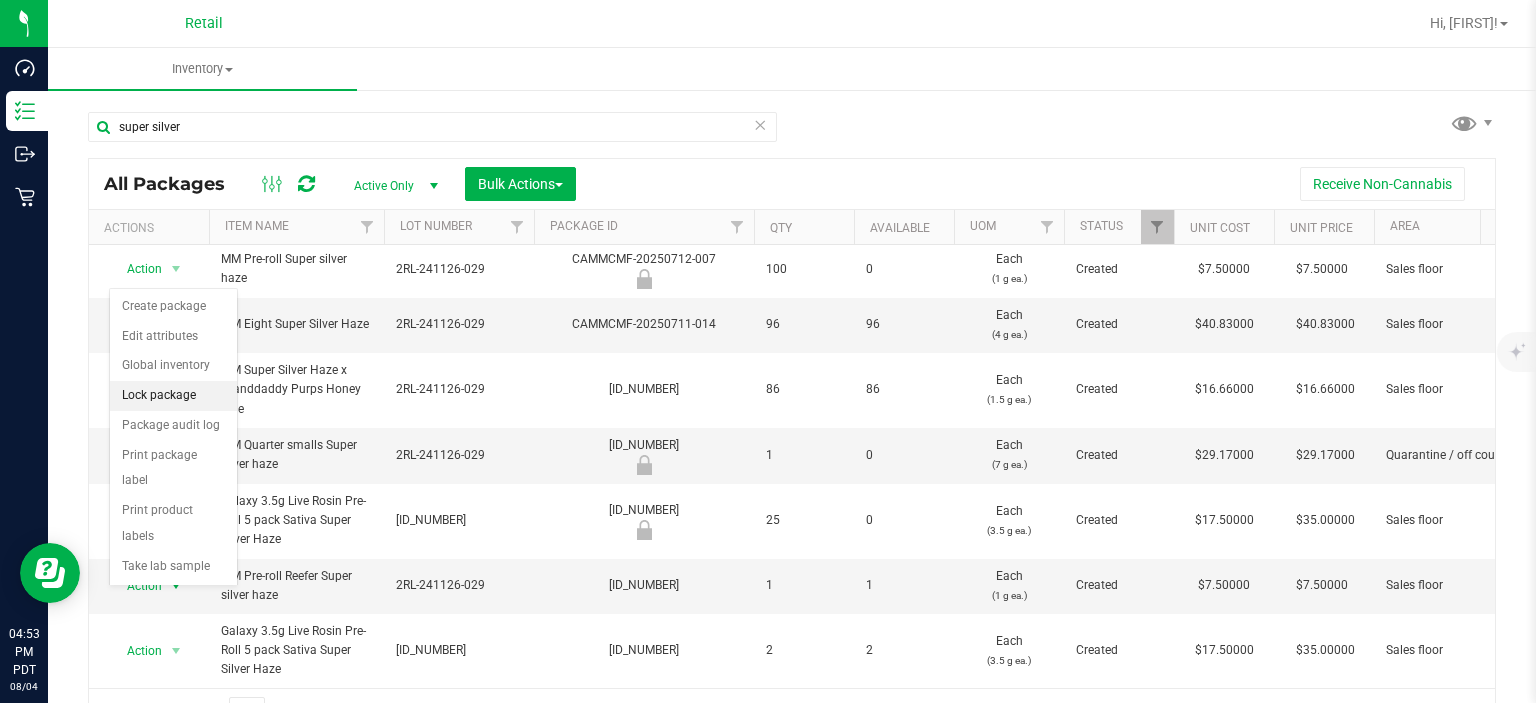 click on "Lock package" at bounding box center (173, 396) 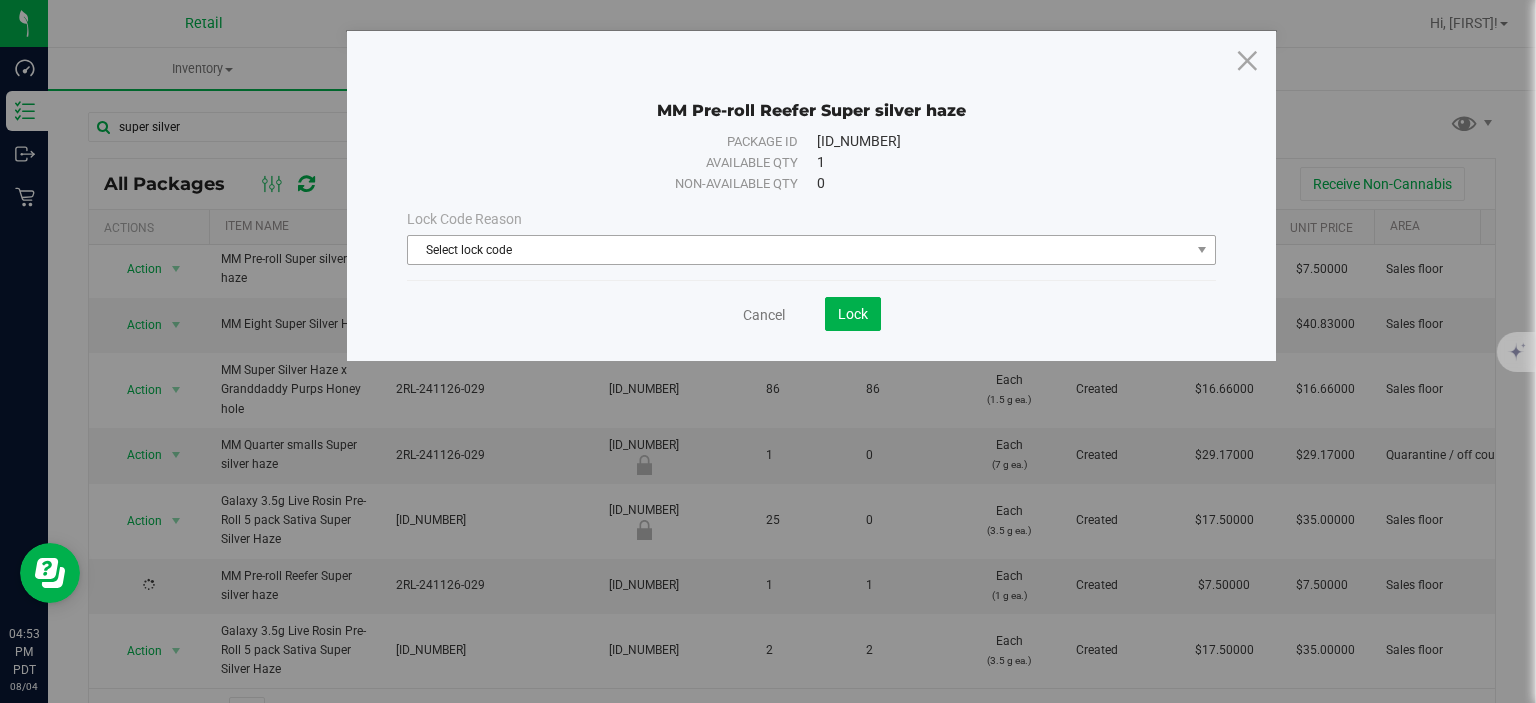 click on "Select lock code" at bounding box center (799, 250) 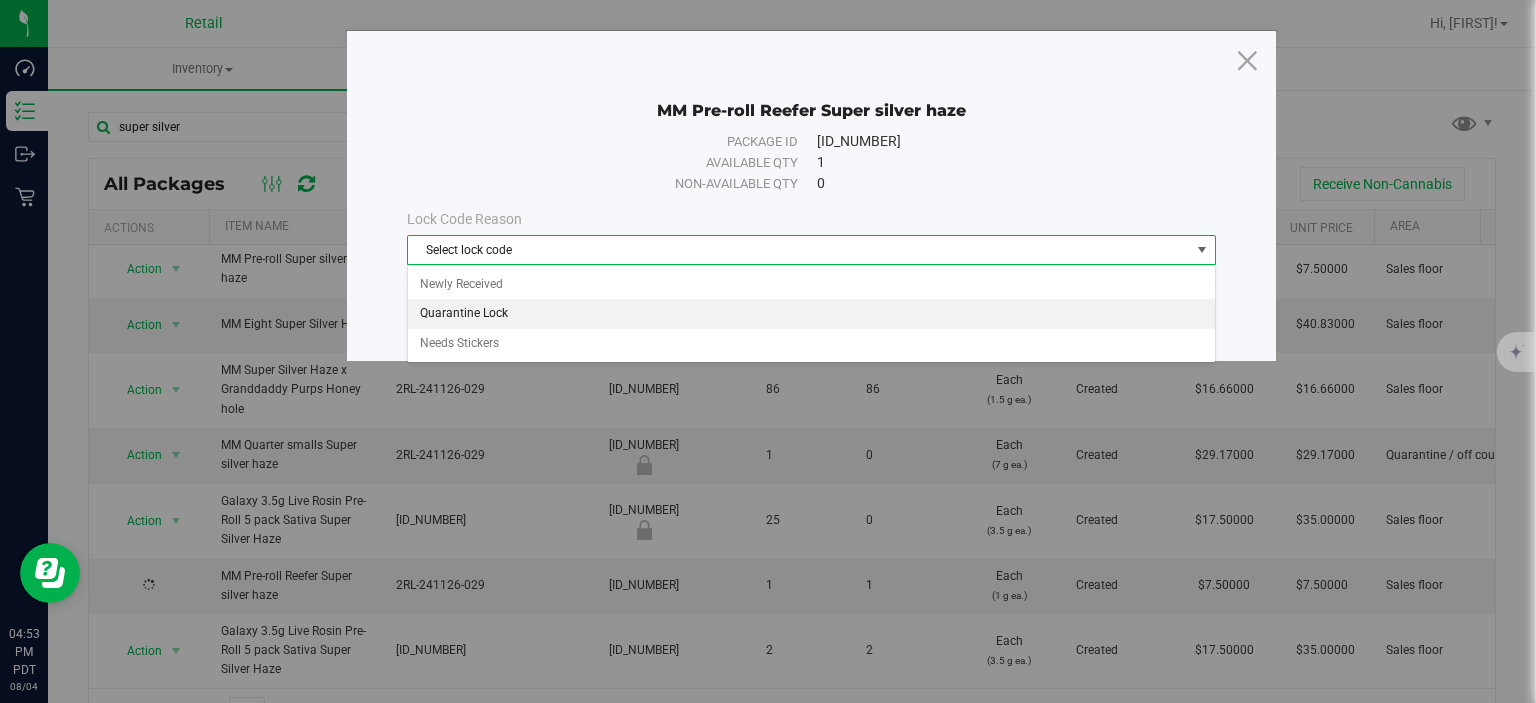 click on "Quarantine Lock" at bounding box center (811, 314) 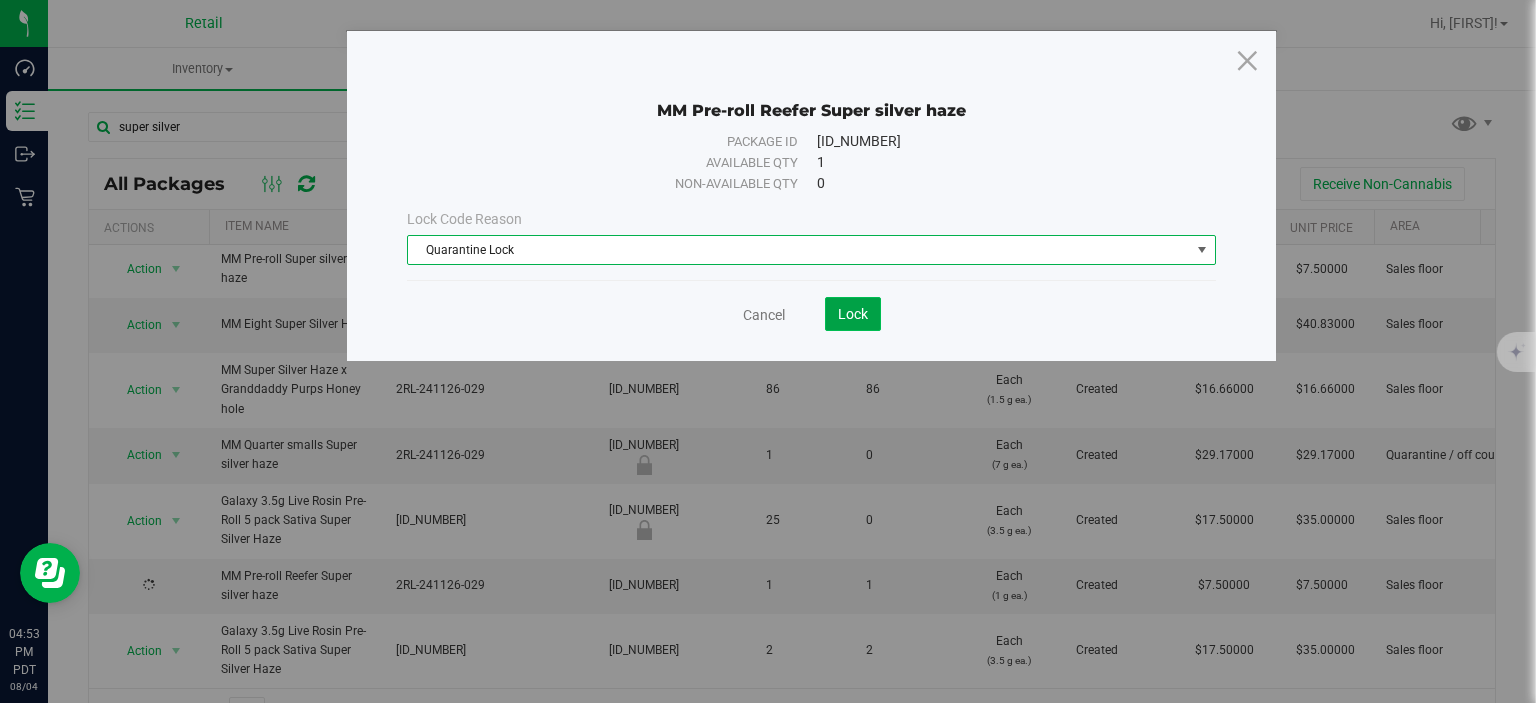 click on "Lock" 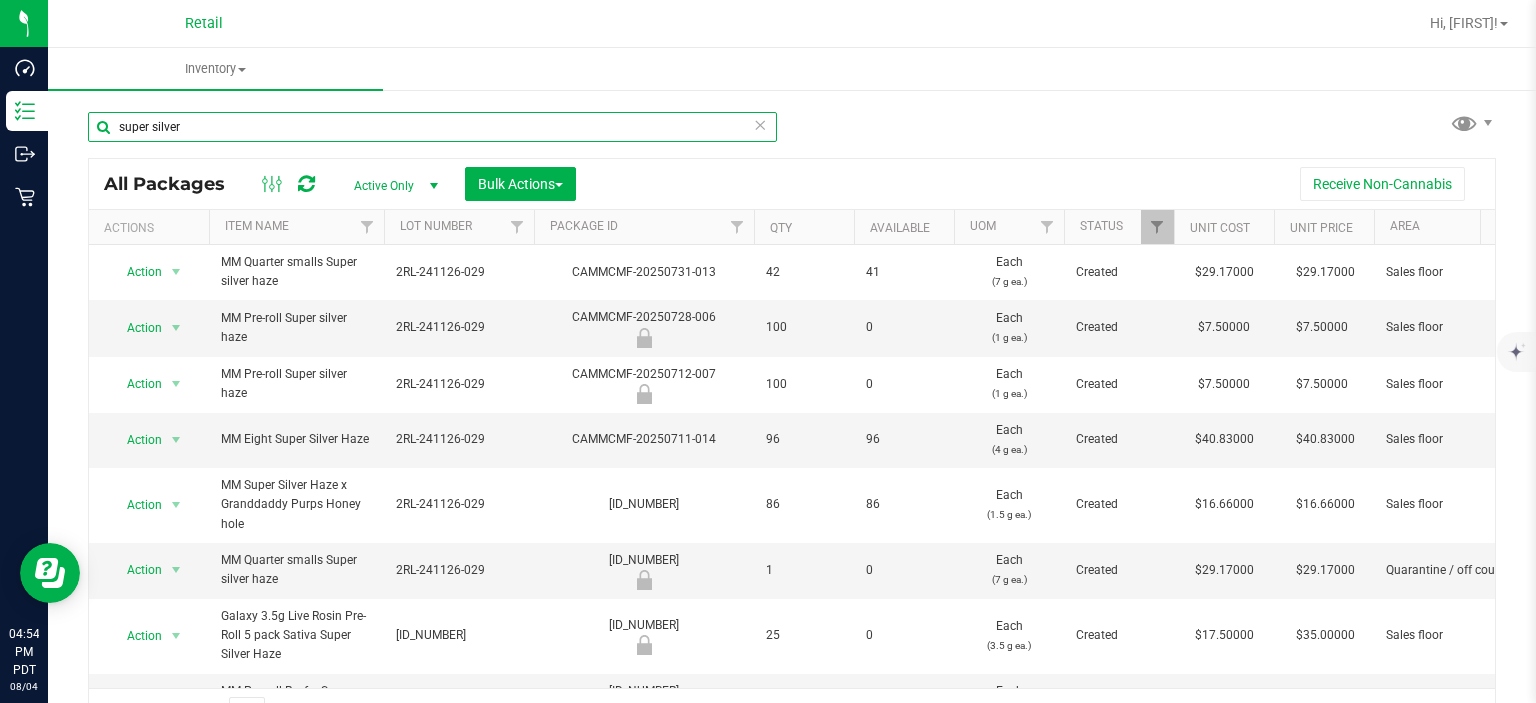 click on "super silver" at bounding box center [432, 127] 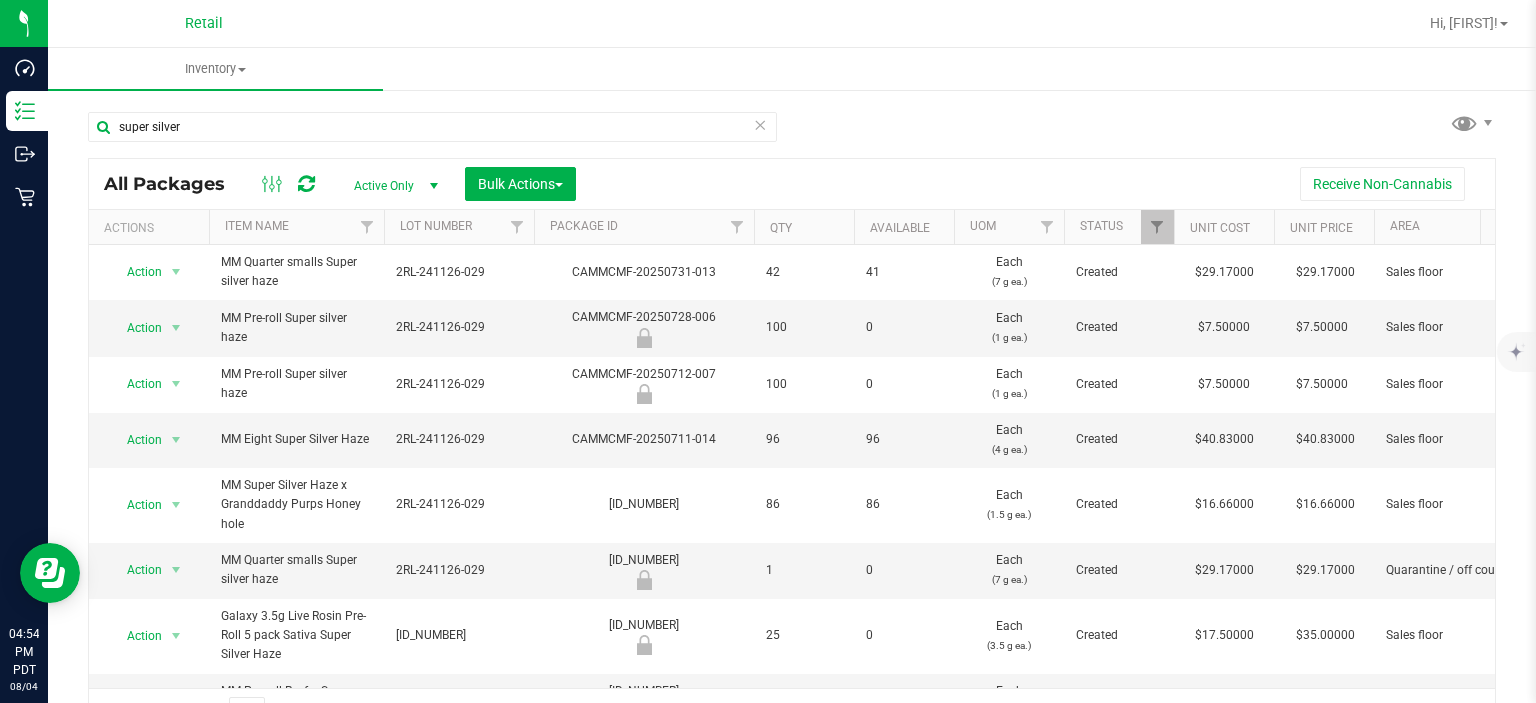 click at bounding box center [760, 124] 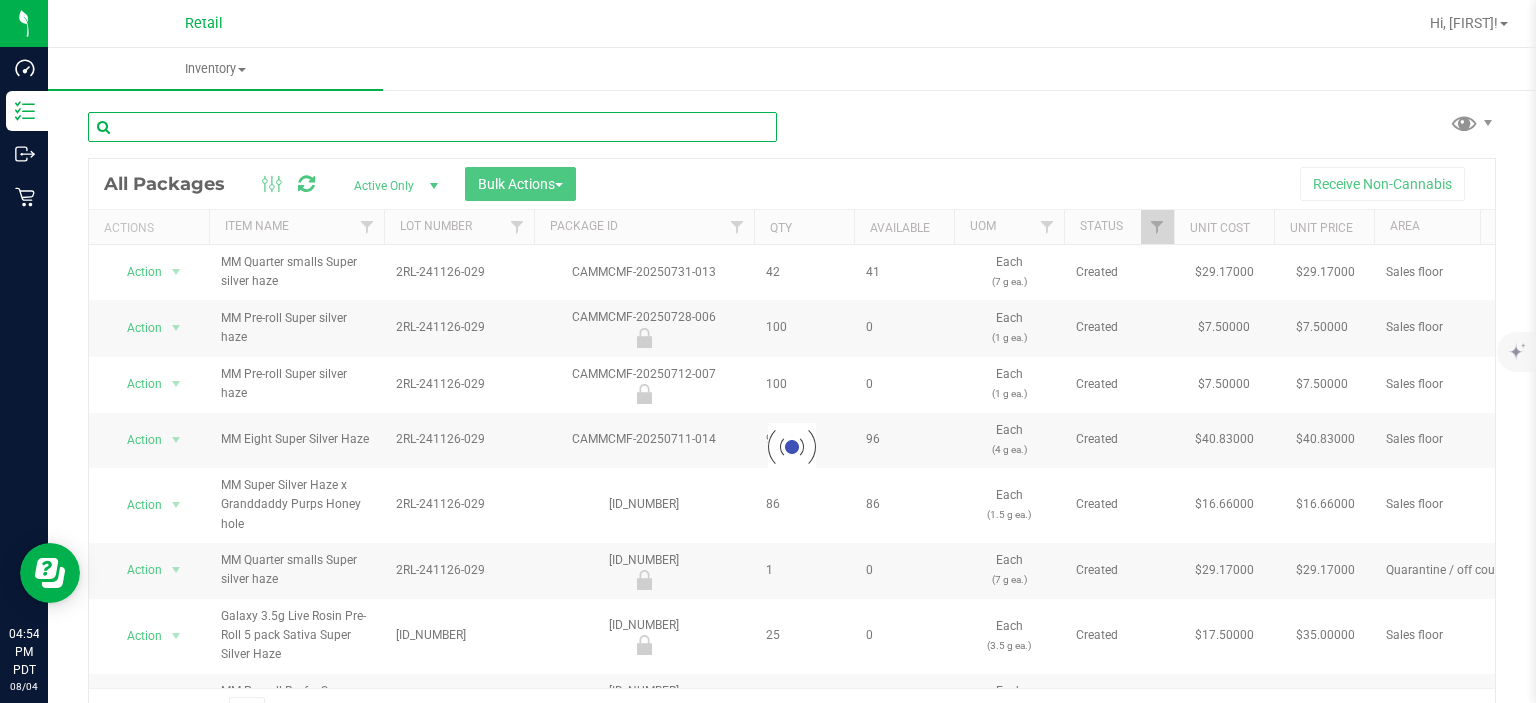 click at bounding box center [432, 127] 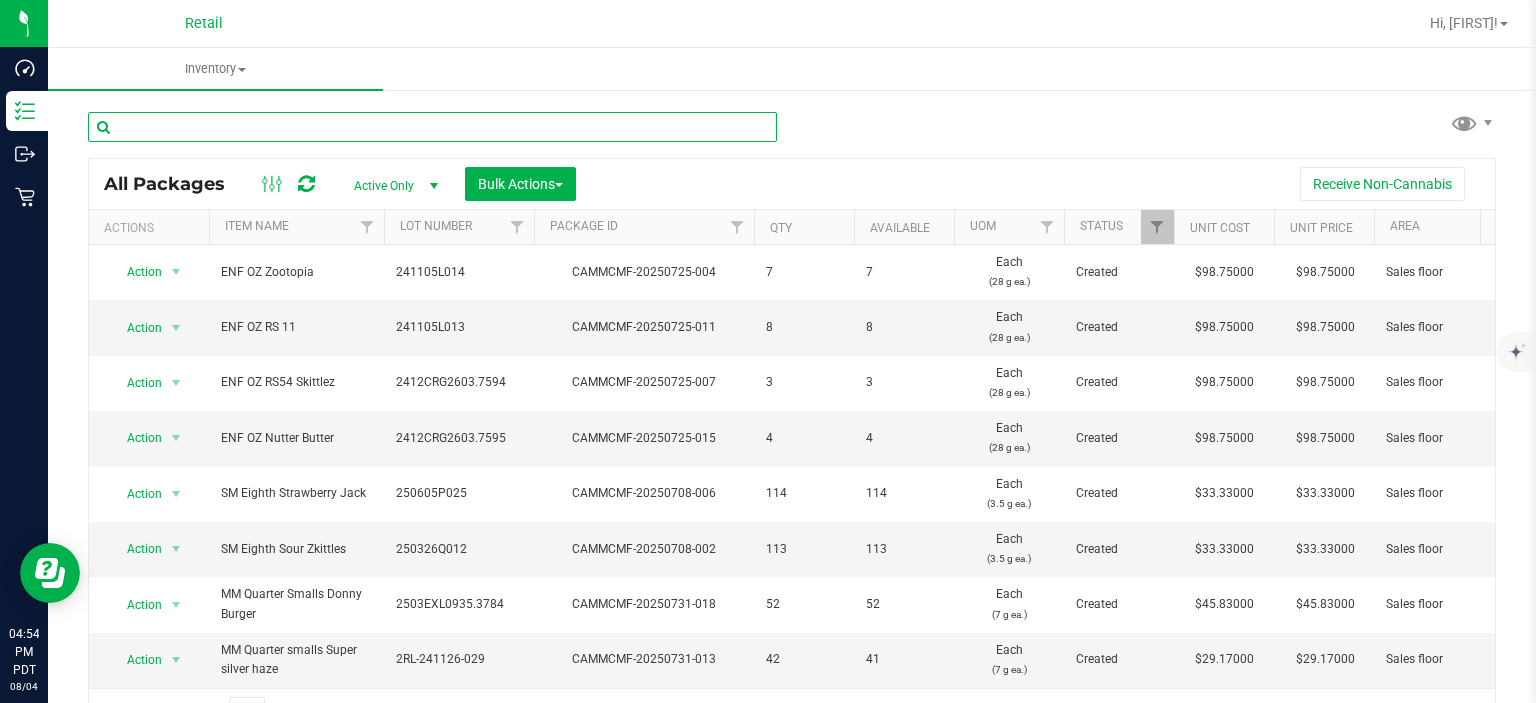 click at bounding box center [432, 127] 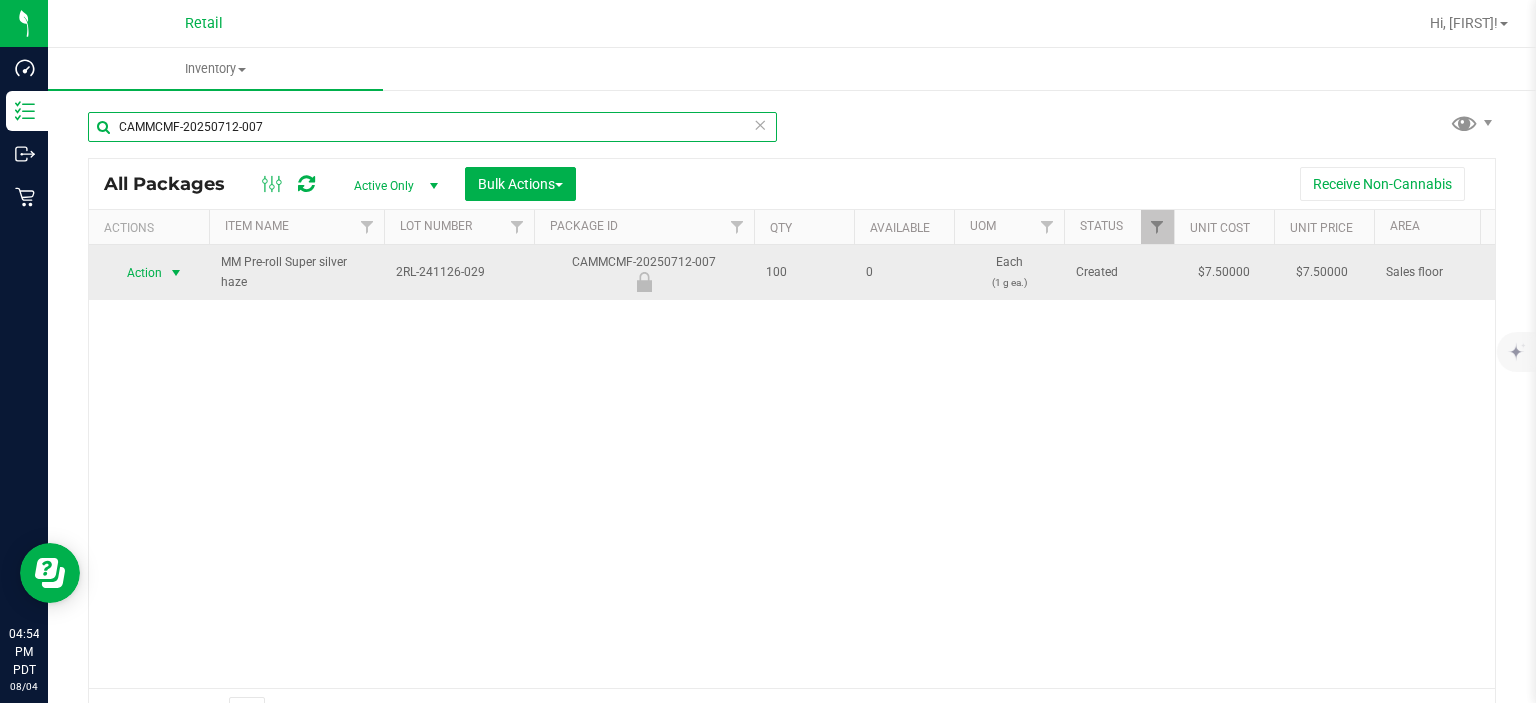 type on "CAMMCMF-20250712-007" 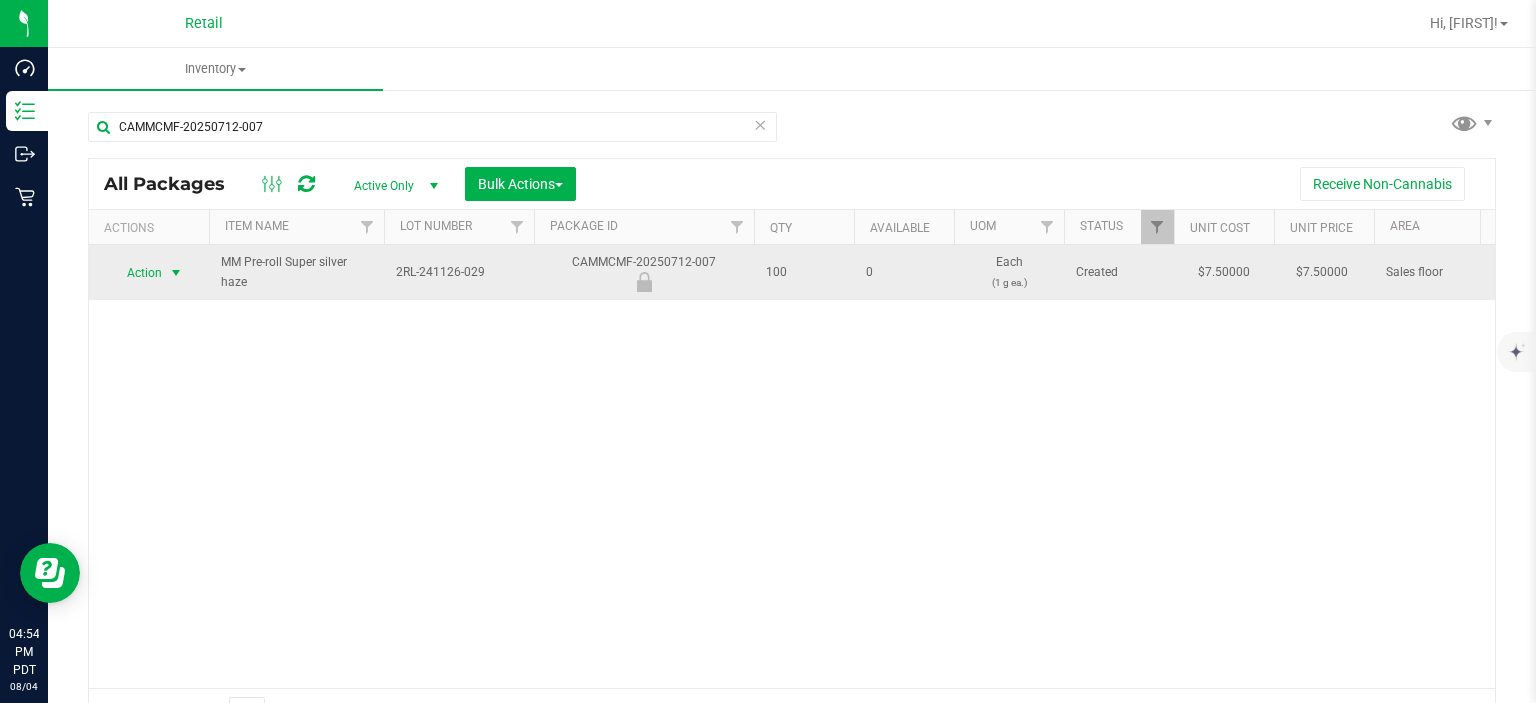 click at bounding box center (176, 273) 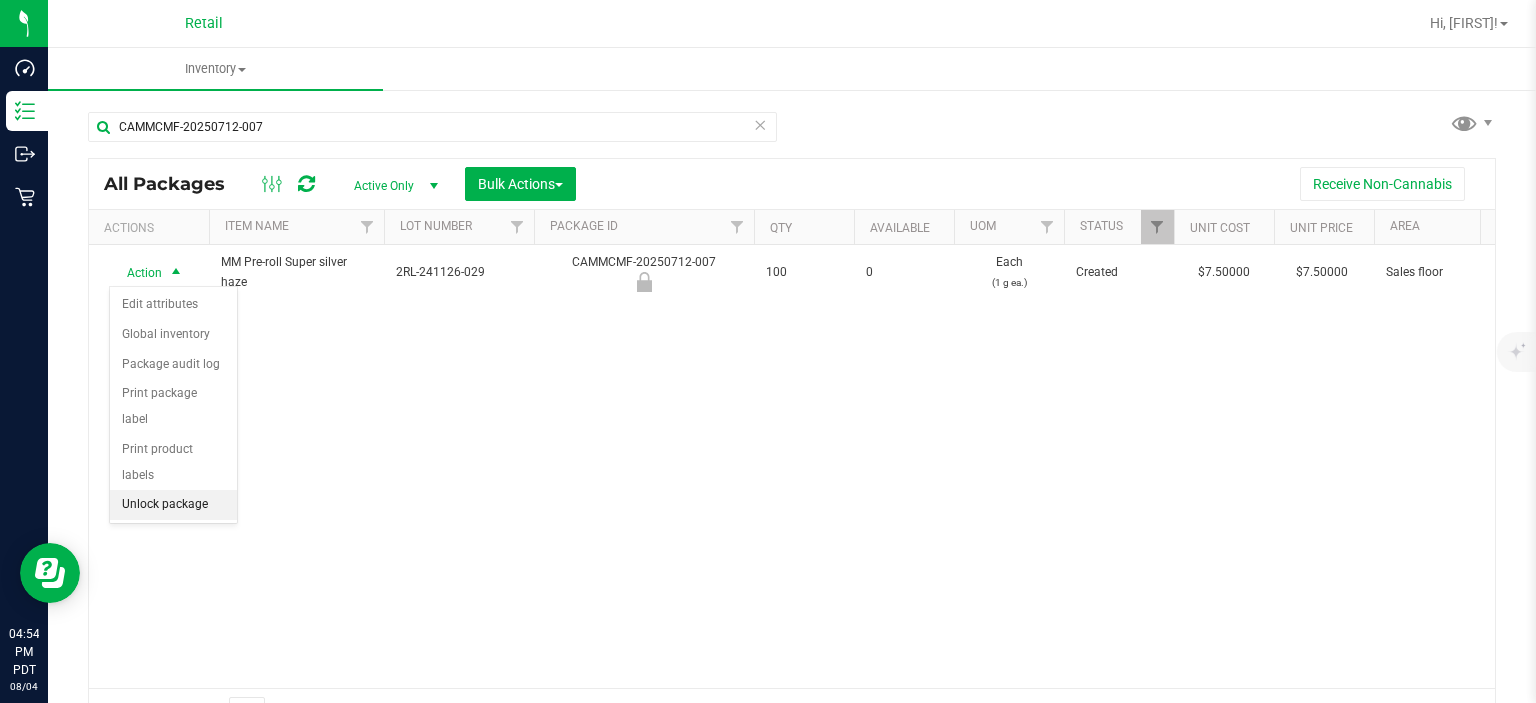 click on "Unlock package" at bounding box center [173, 505] 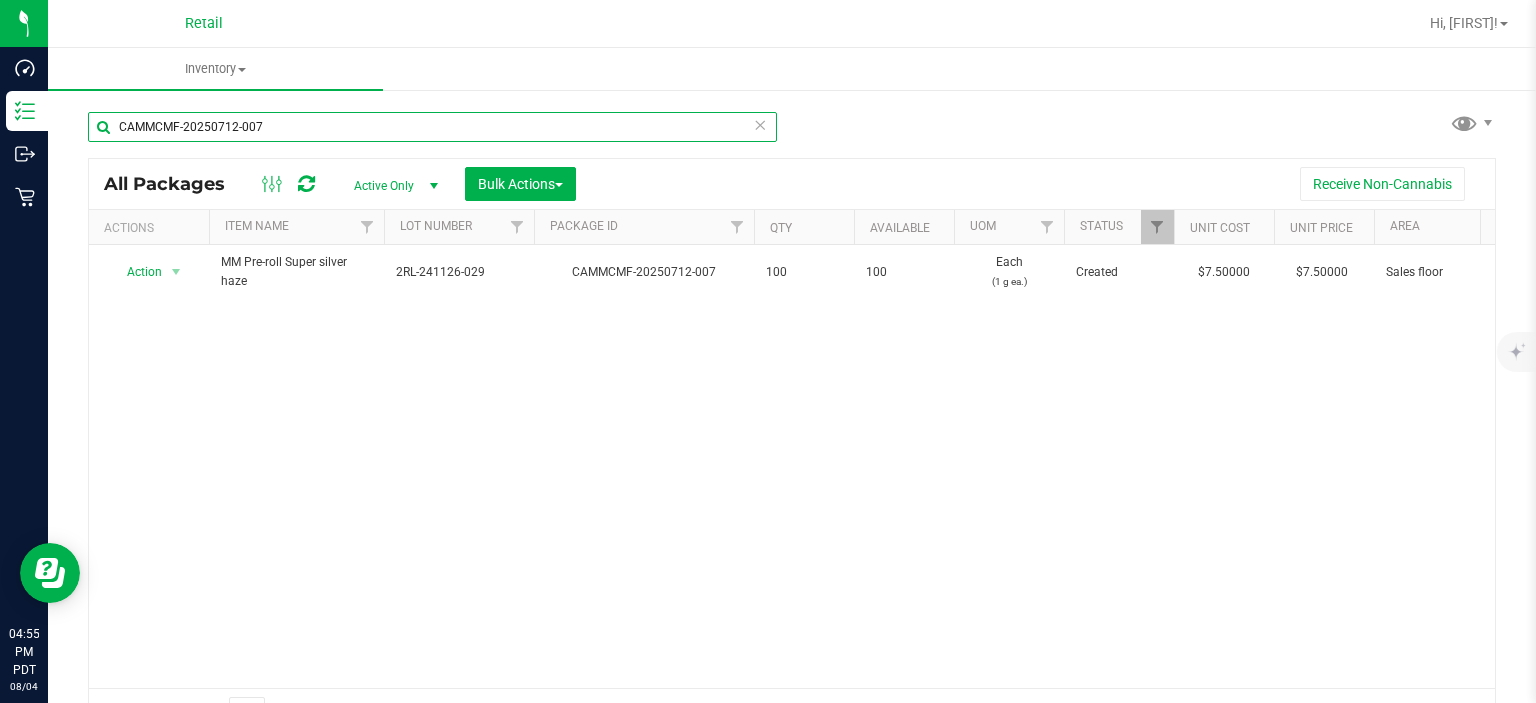 click on "CAMMCMF-20250712-007" at bounding box center [432, 127] 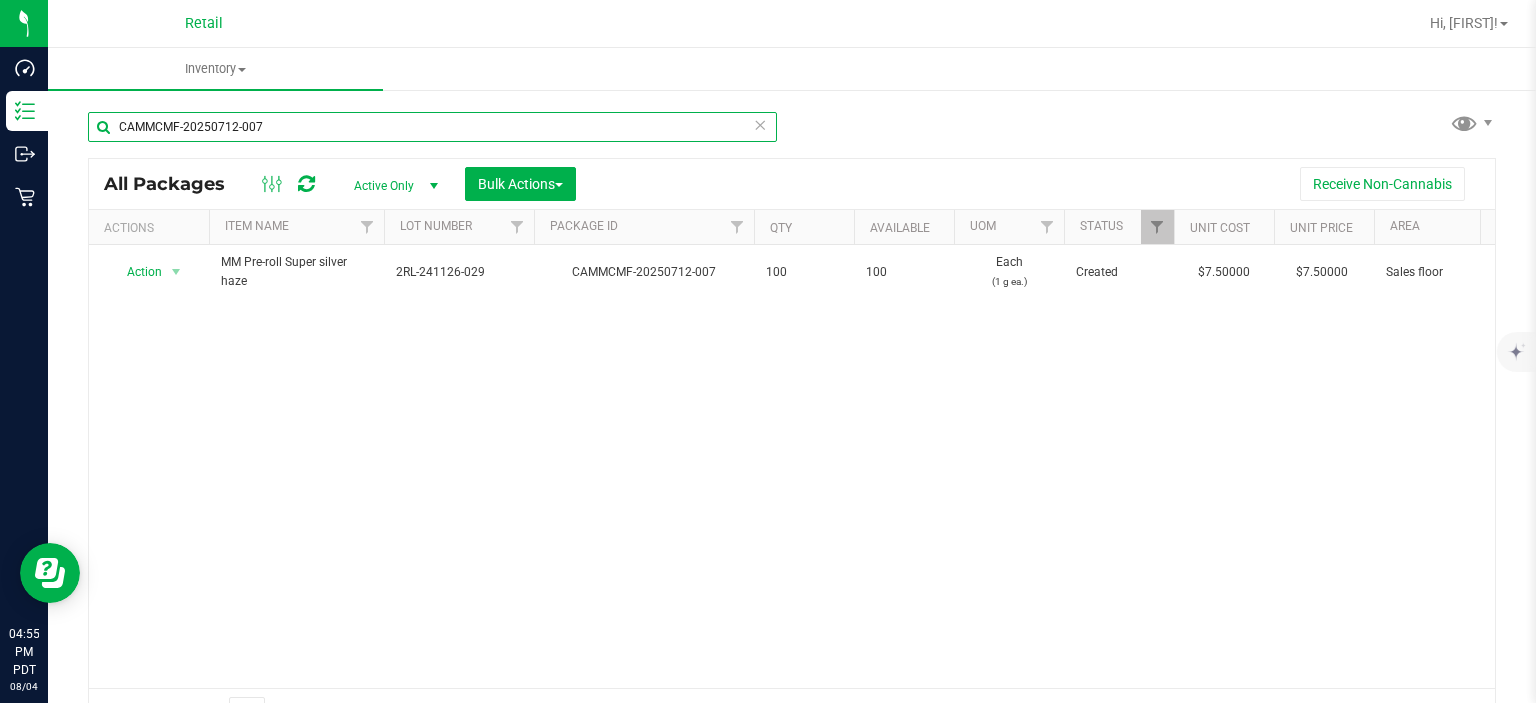 click on "CAMMCMF-20250712-007" at bounding box center [432, 127] 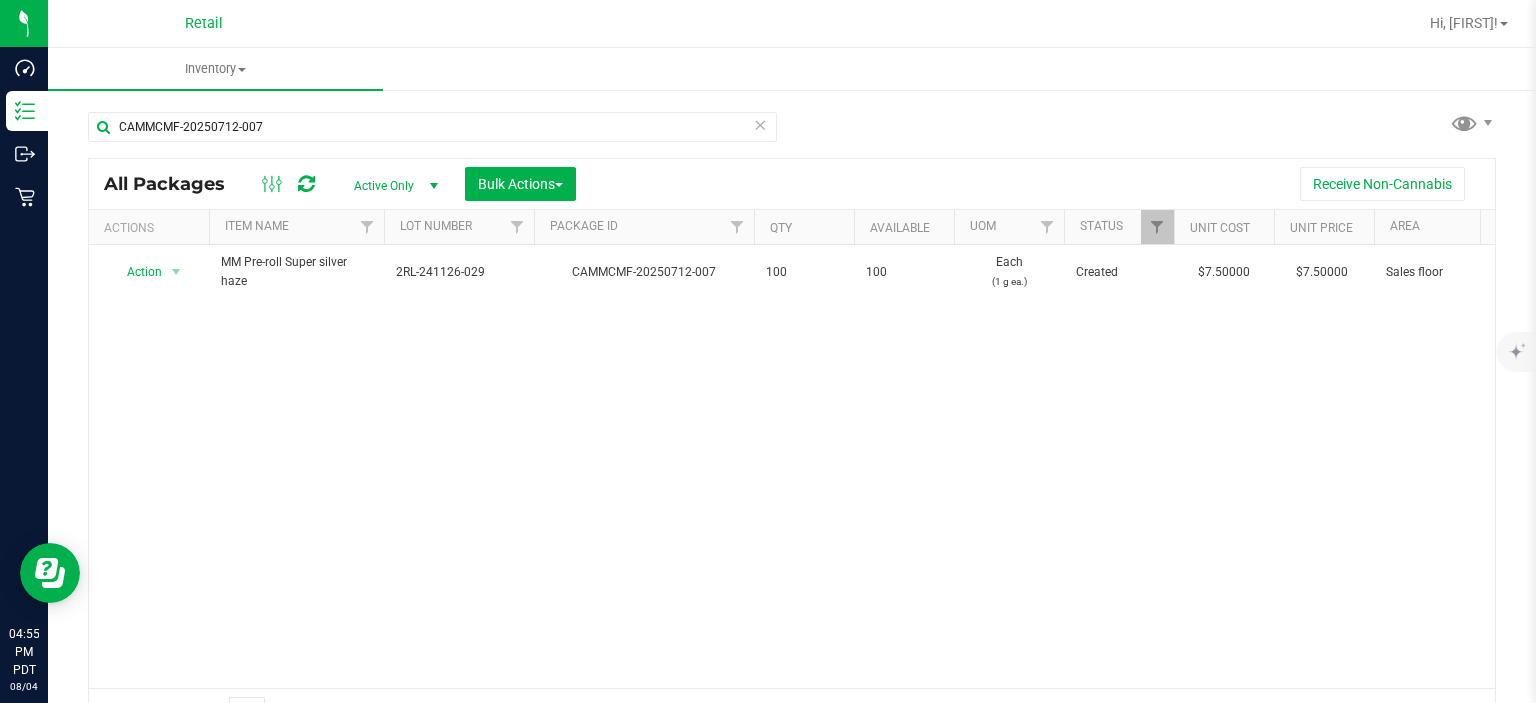 click at bounding box center (760, 124) 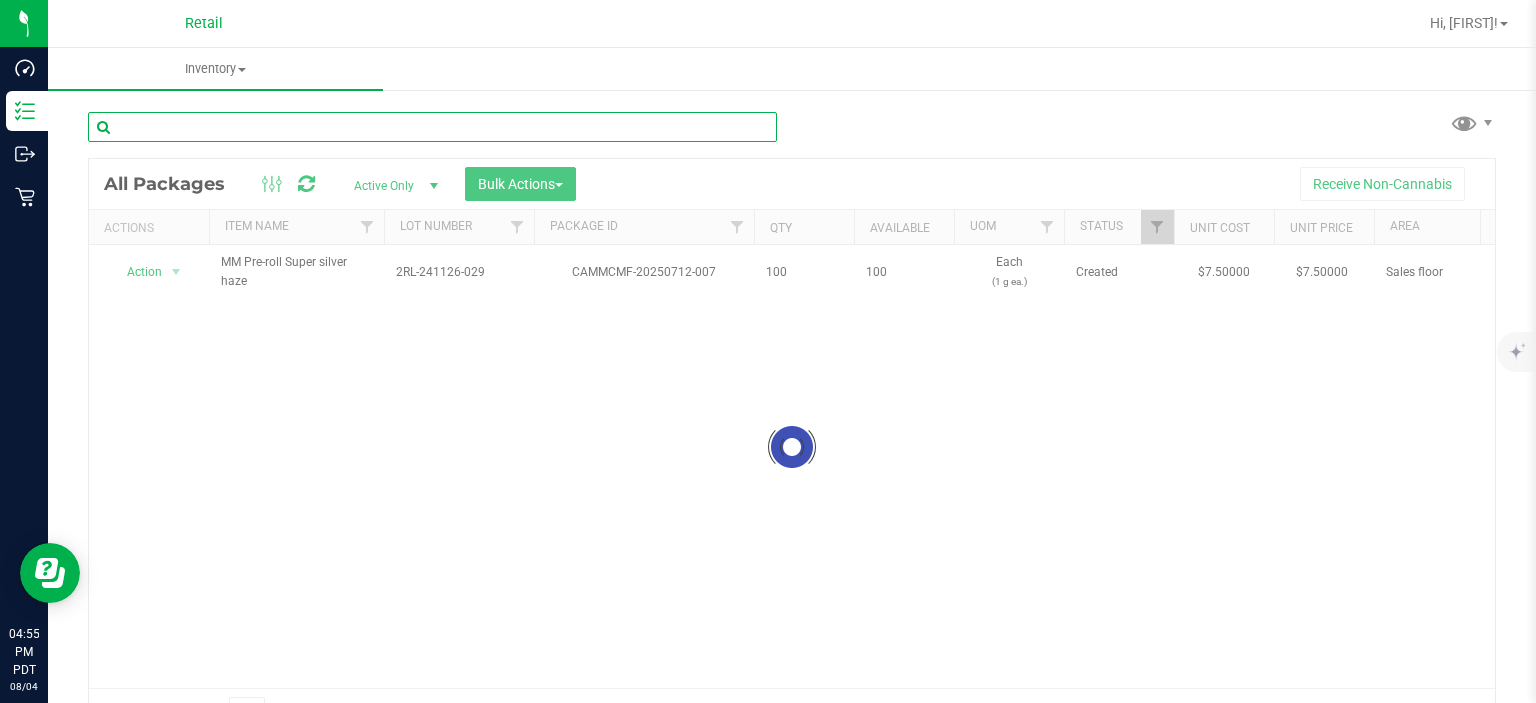 click at bounding box center (432, 127) 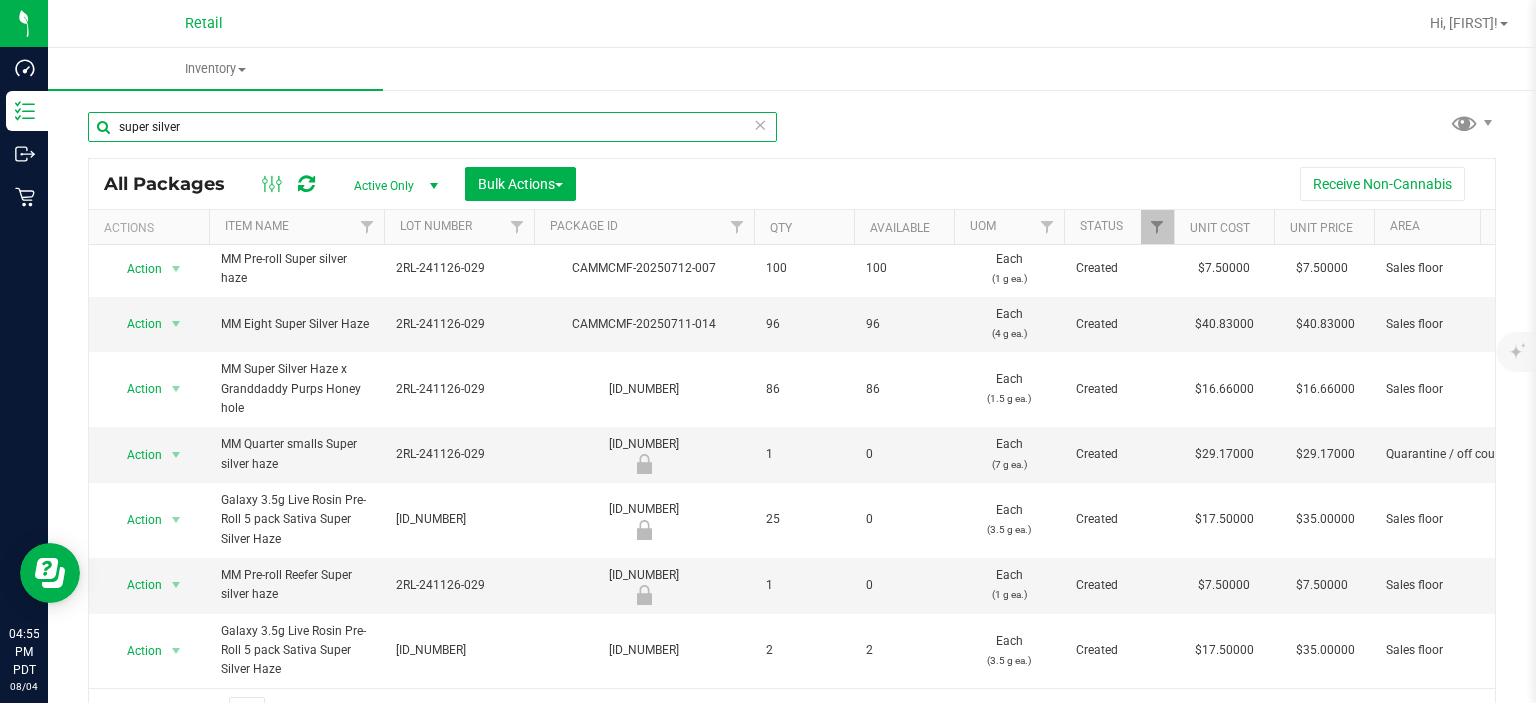 scroll, scrollTop: 128, scrollLeft: 0, axis: vertical 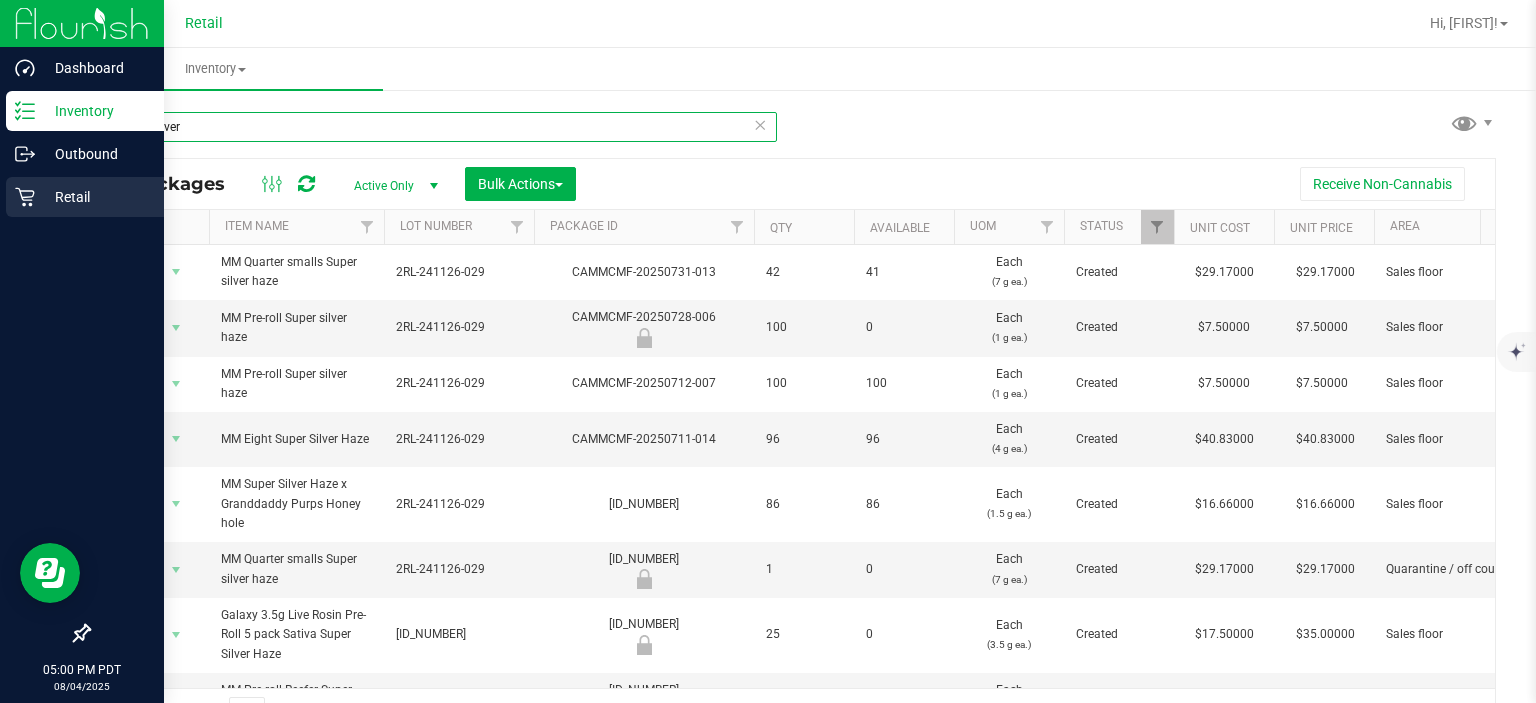 type on "super silver" 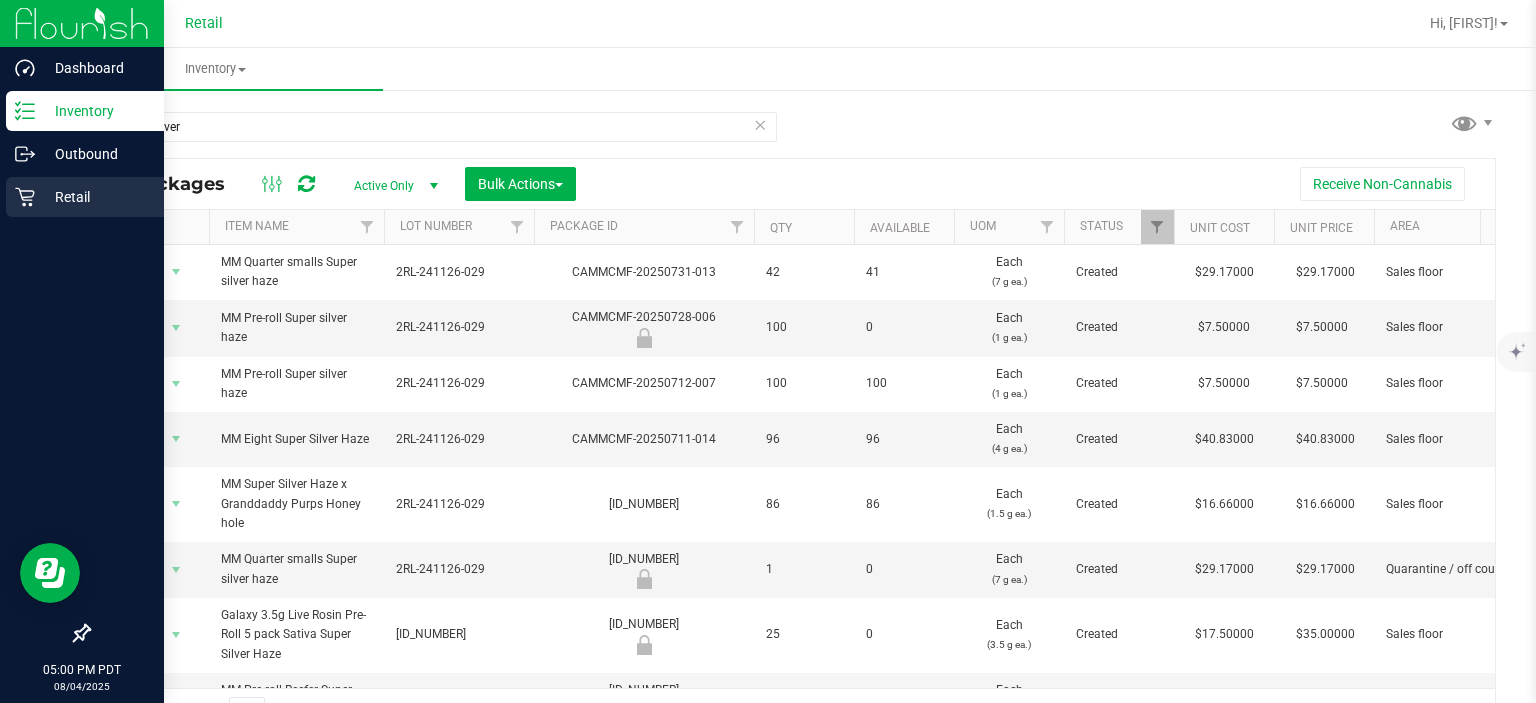 click on "Retail" at bounding box center [85, 197] 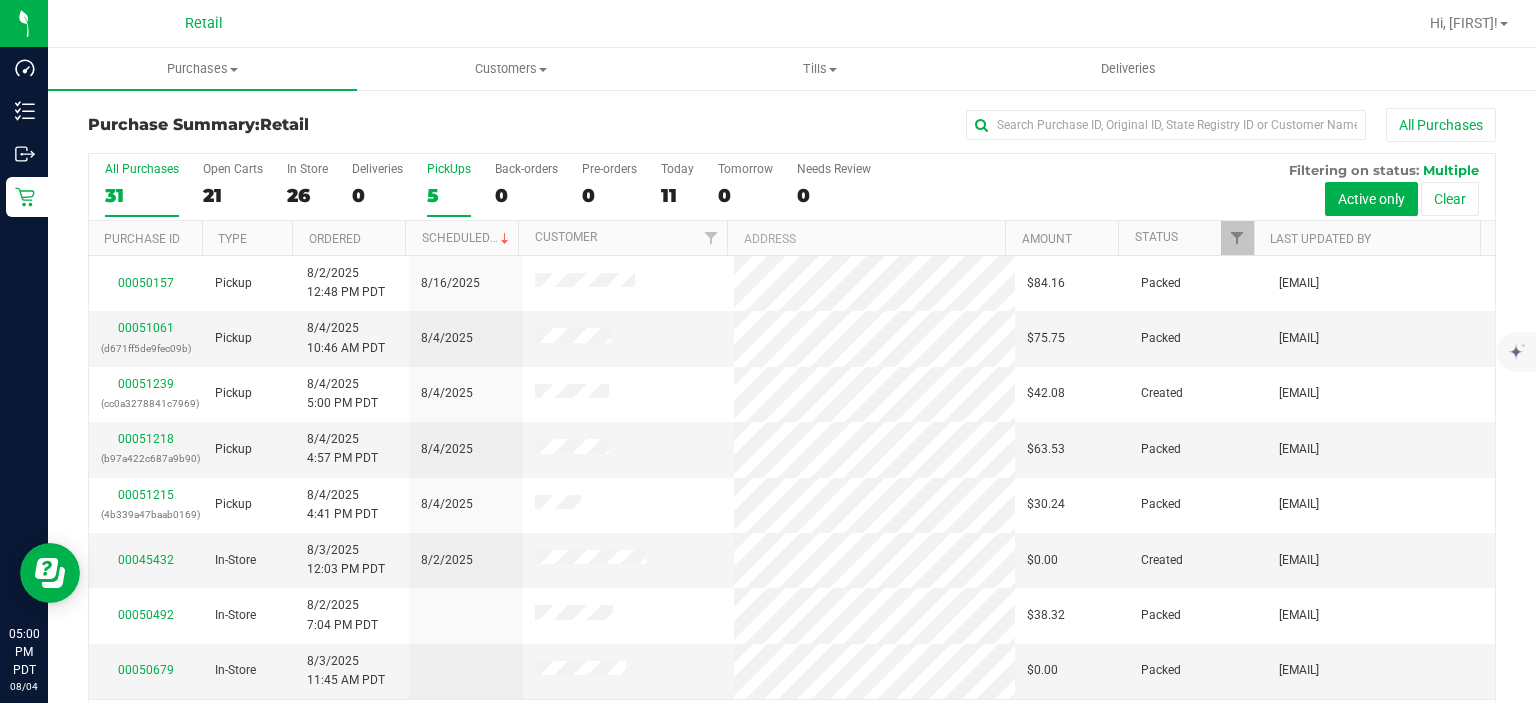 click on "PickUps
5" at bounding box center (449, 189) 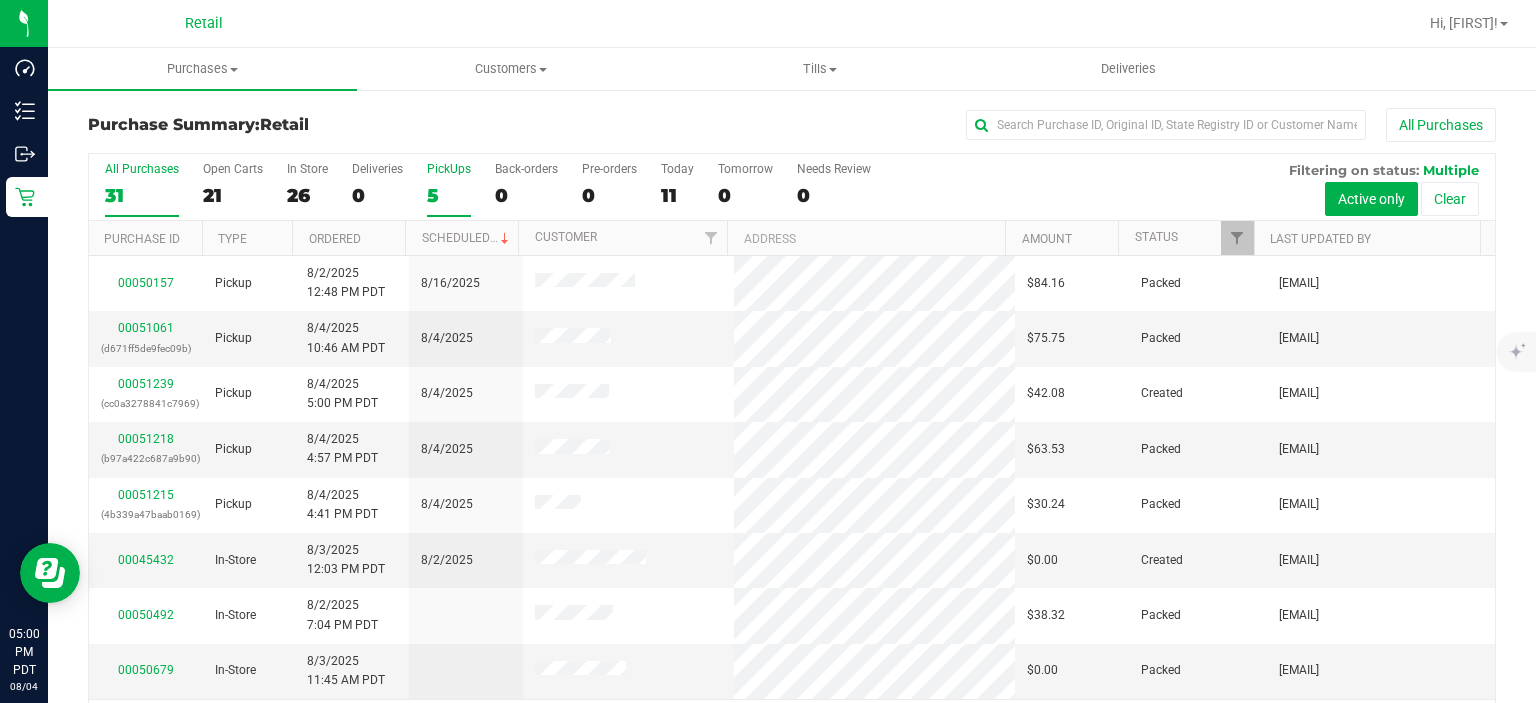 click on "PickUps
5" at bounding box center (0, 0) 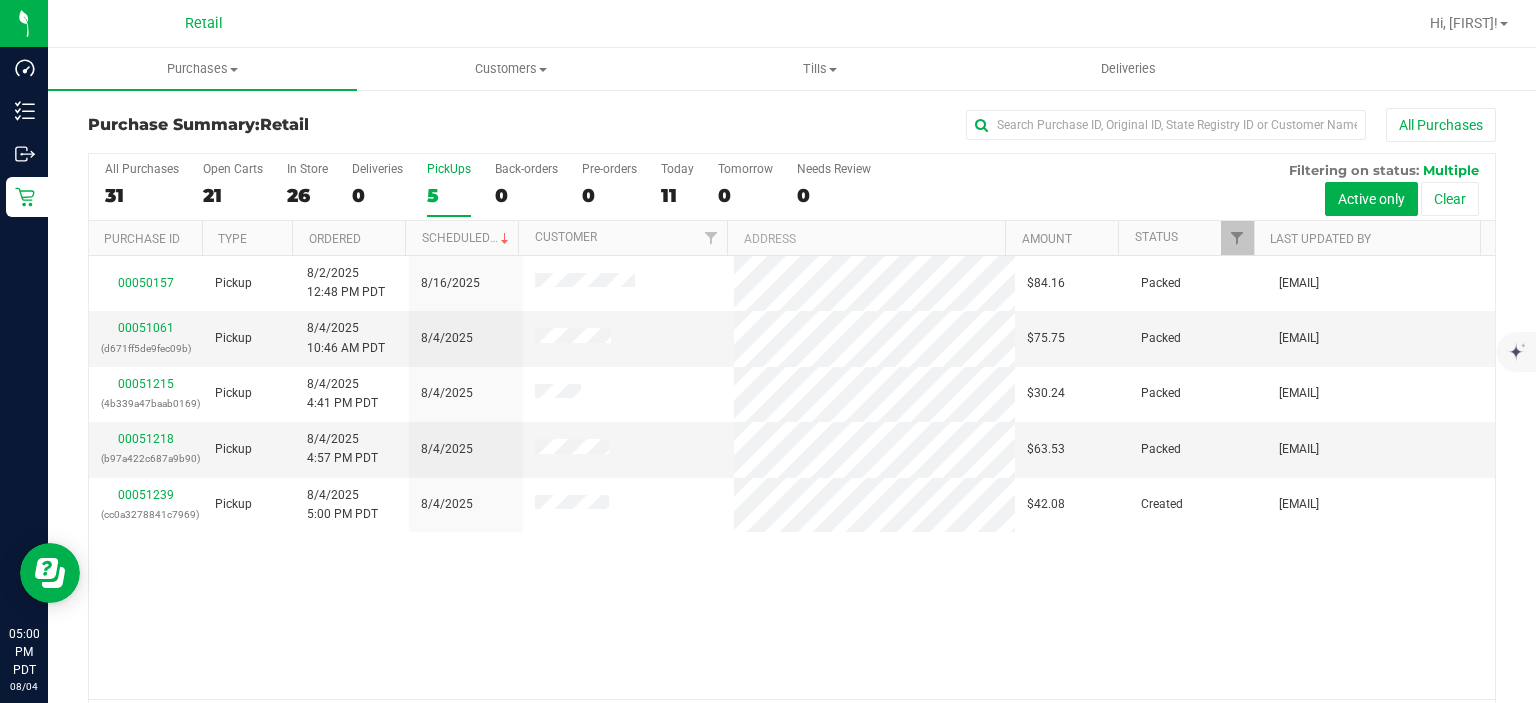 click on "Pickup [DATE] [TIME] [TIMEZONE]
$84.16
Packed [EMAIL]
[ID_NUMBER]
([HASH])
Pickup [DATE] [TIME] [TIMEZONE]
$75.75
Packed [EMAIL]
[ID_NUMBER]
([HASH])
Pickup [DATE] [TIME] [TIMEZONE]
$30.24
Packed [EMAIL]
[ID_NUMBER]
([HASH])
Pickup [DATE] [TIME] [TIMEZONE]
$63.53
Packed [EMAIL]
[ID_NUMBER]
([HASH])
Pickup [DATE]" at bounding box center (792, 477) 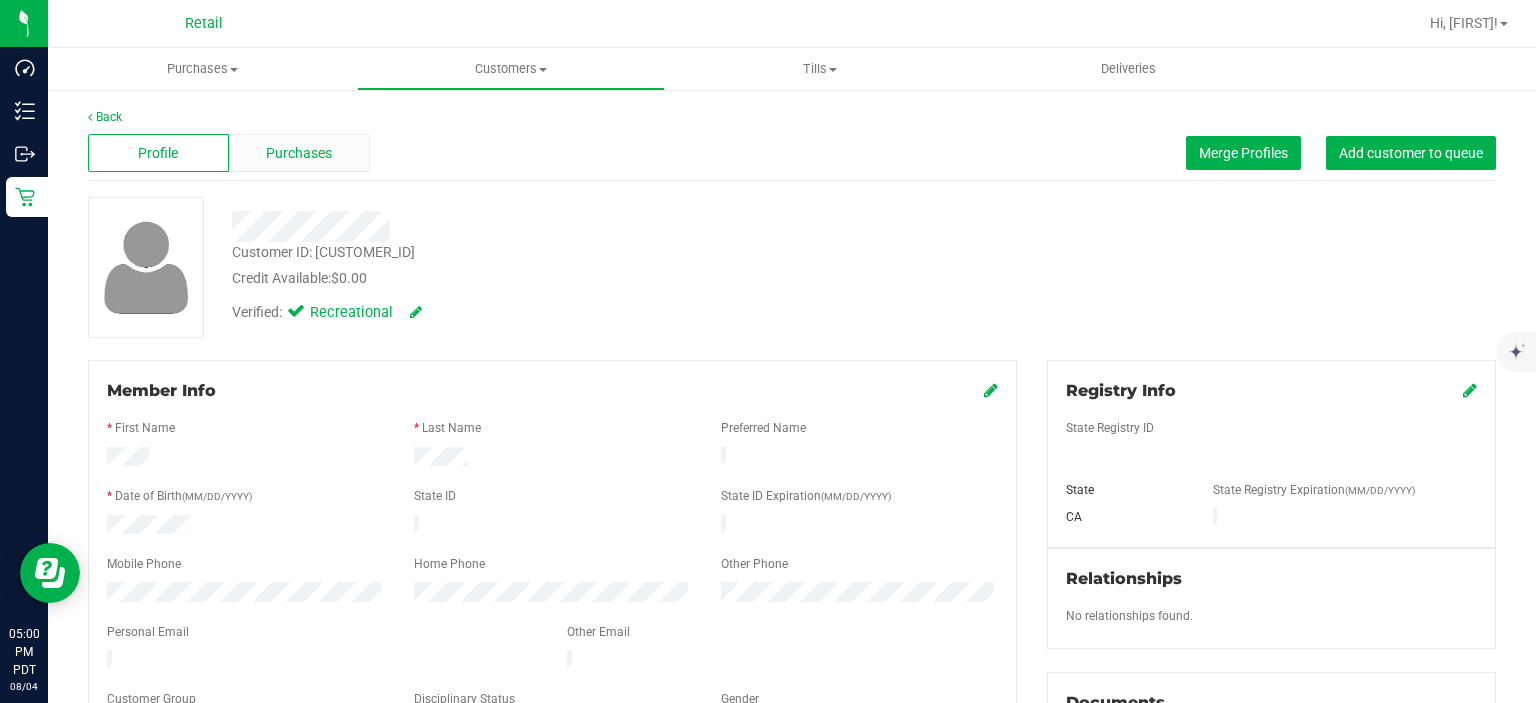 click on "Purchases" at bounding box center (299, 153) 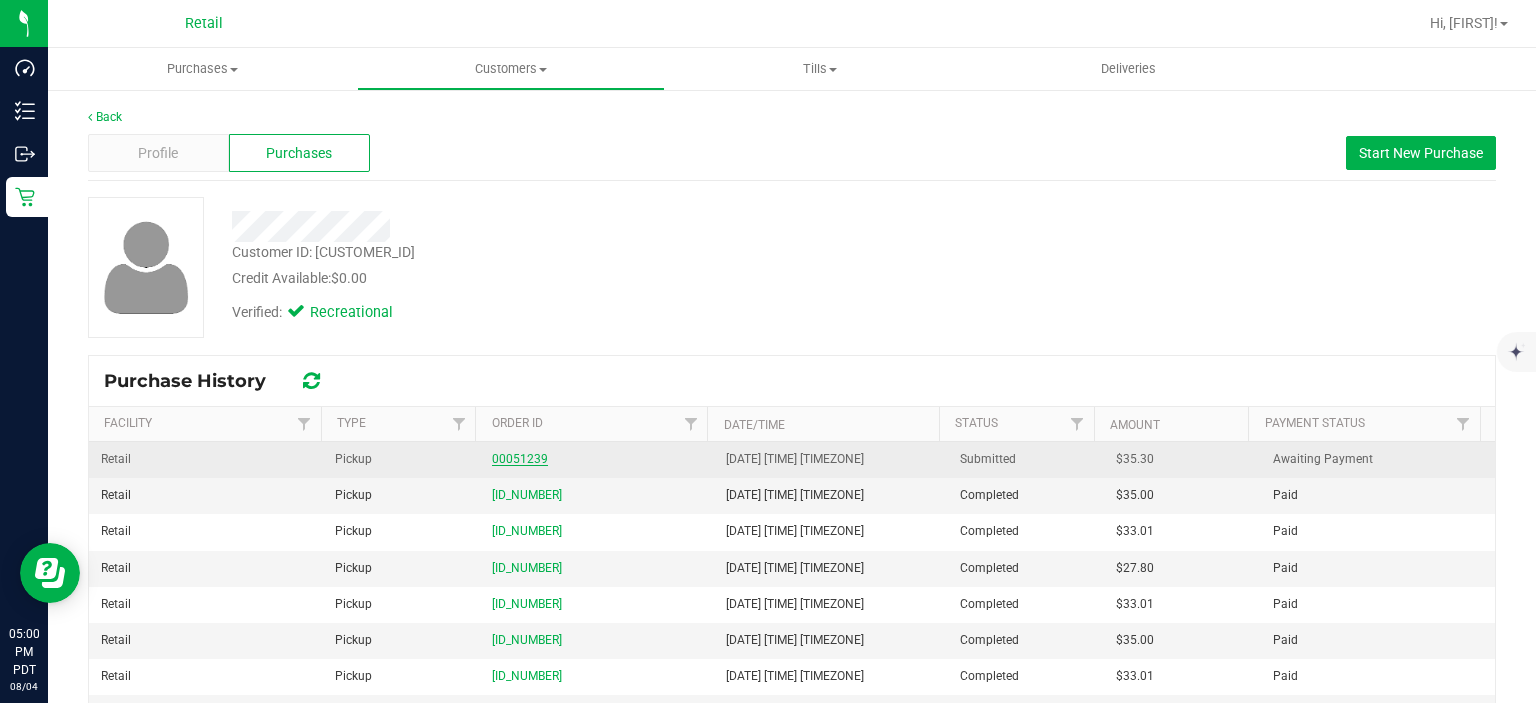 click on "00051239" at bounding box center [520, 459] 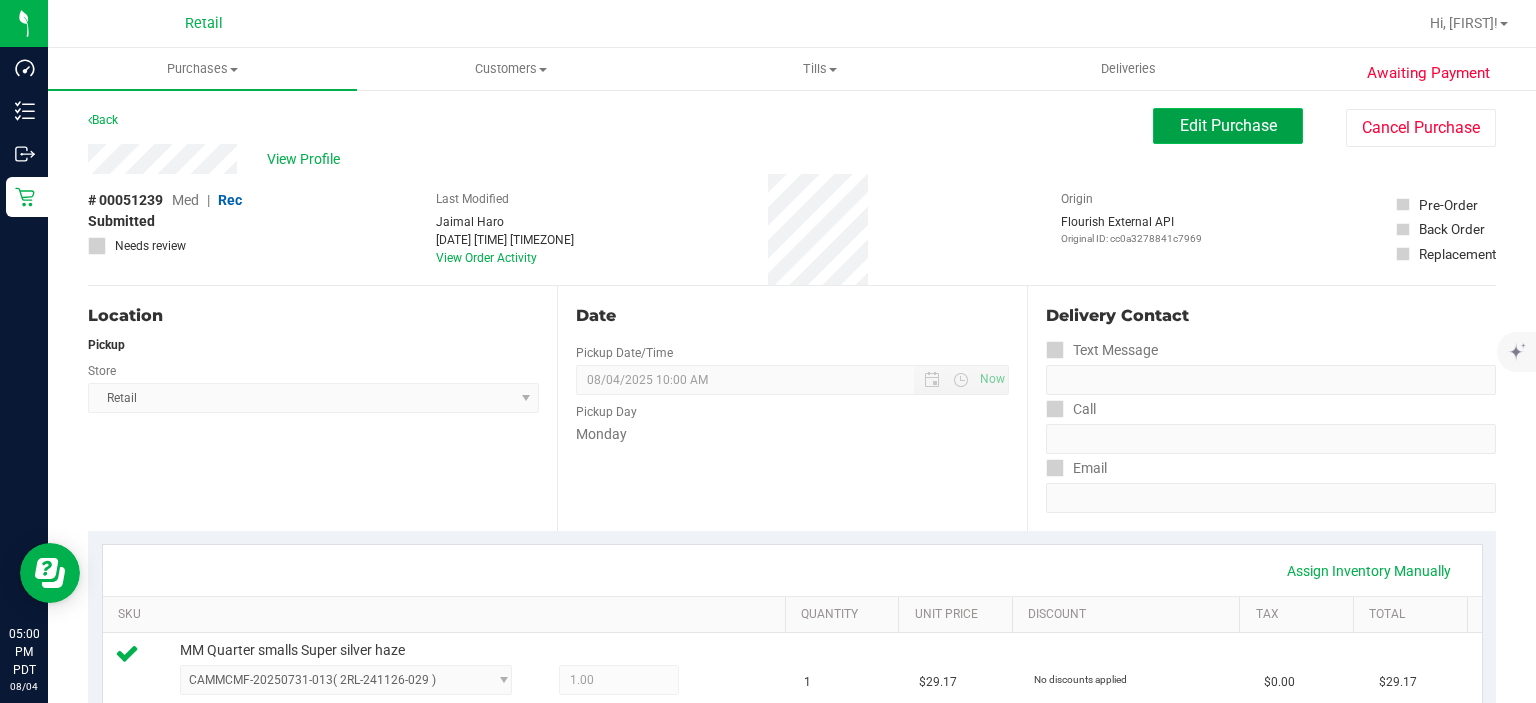 click on "Edit Purchase" at bounding box center [1228, 125] 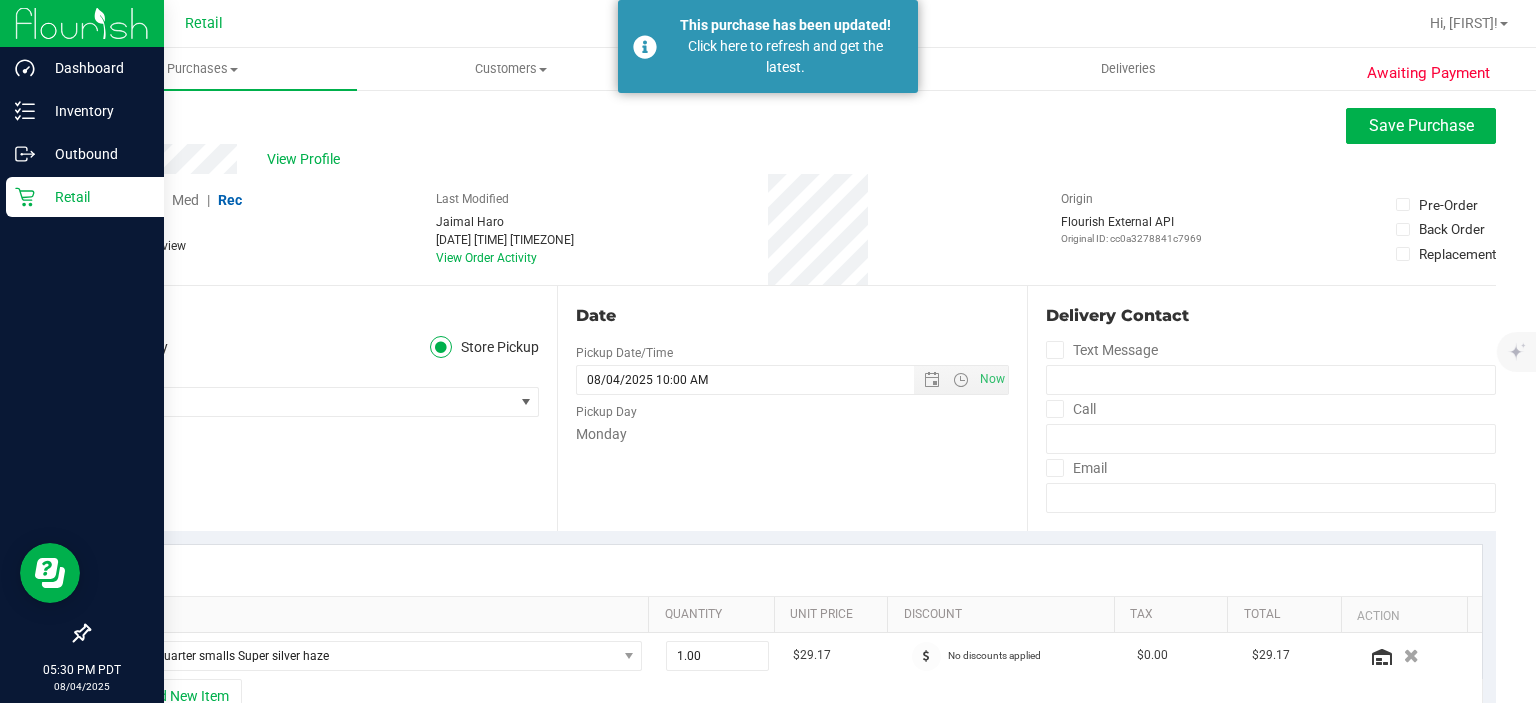click 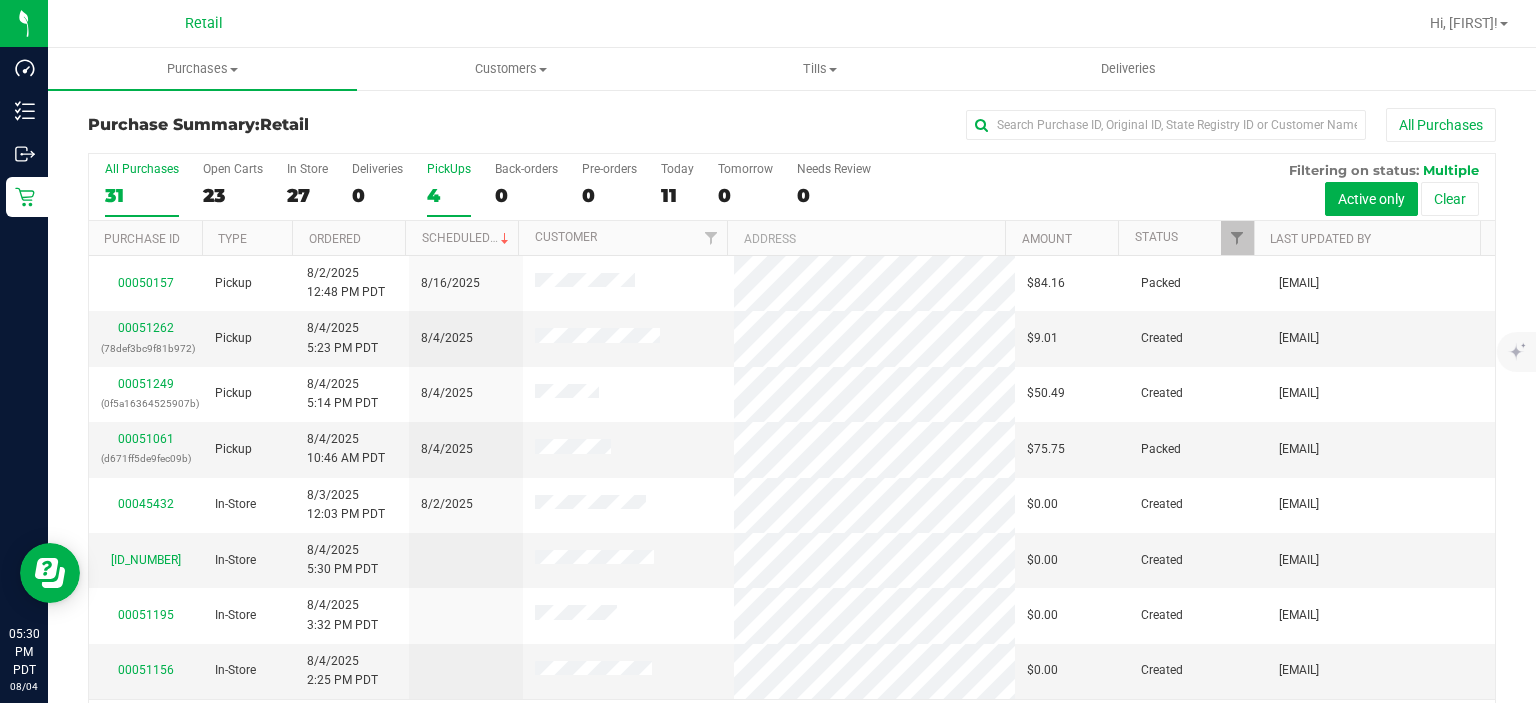 click on "4" at bounding box center (449, 195) 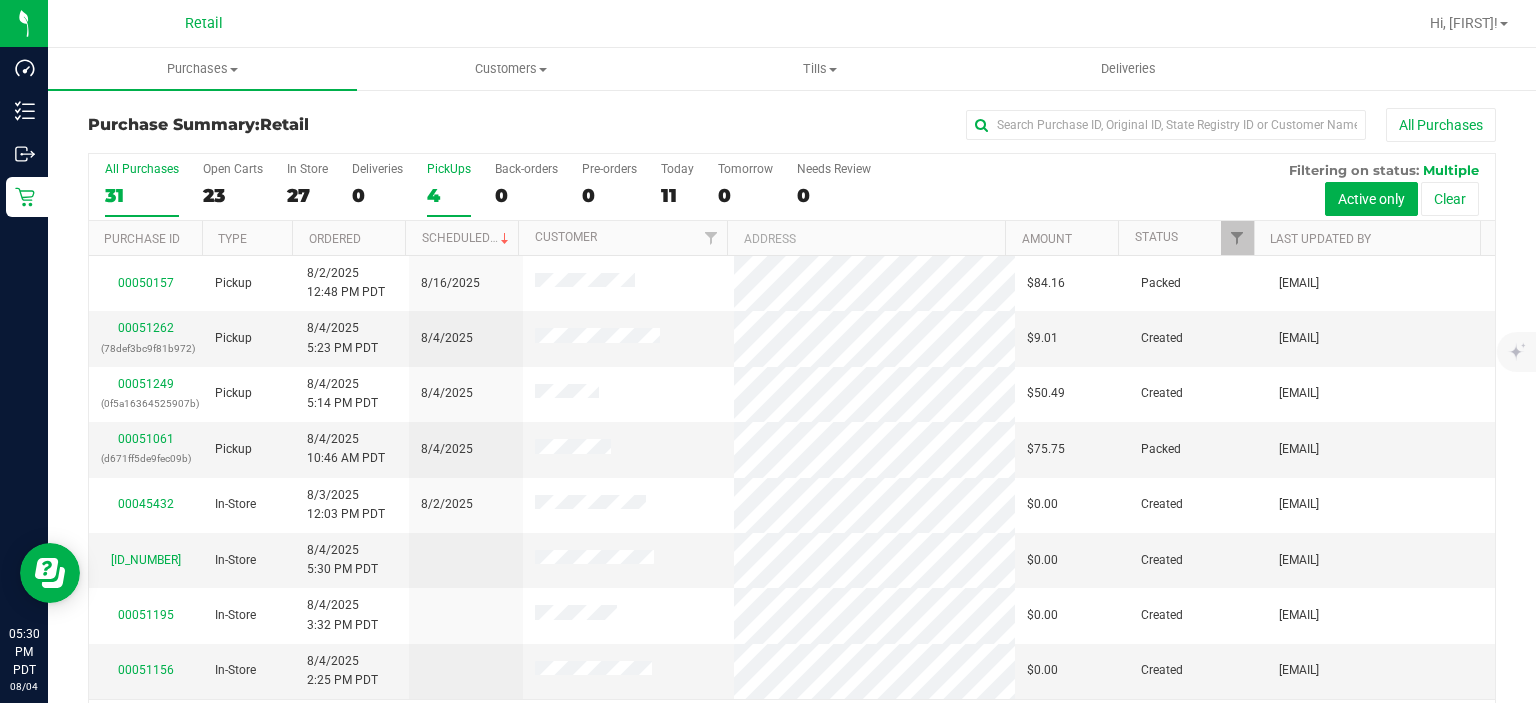 click on "PickUps
4" at bounding box center (0, 0) 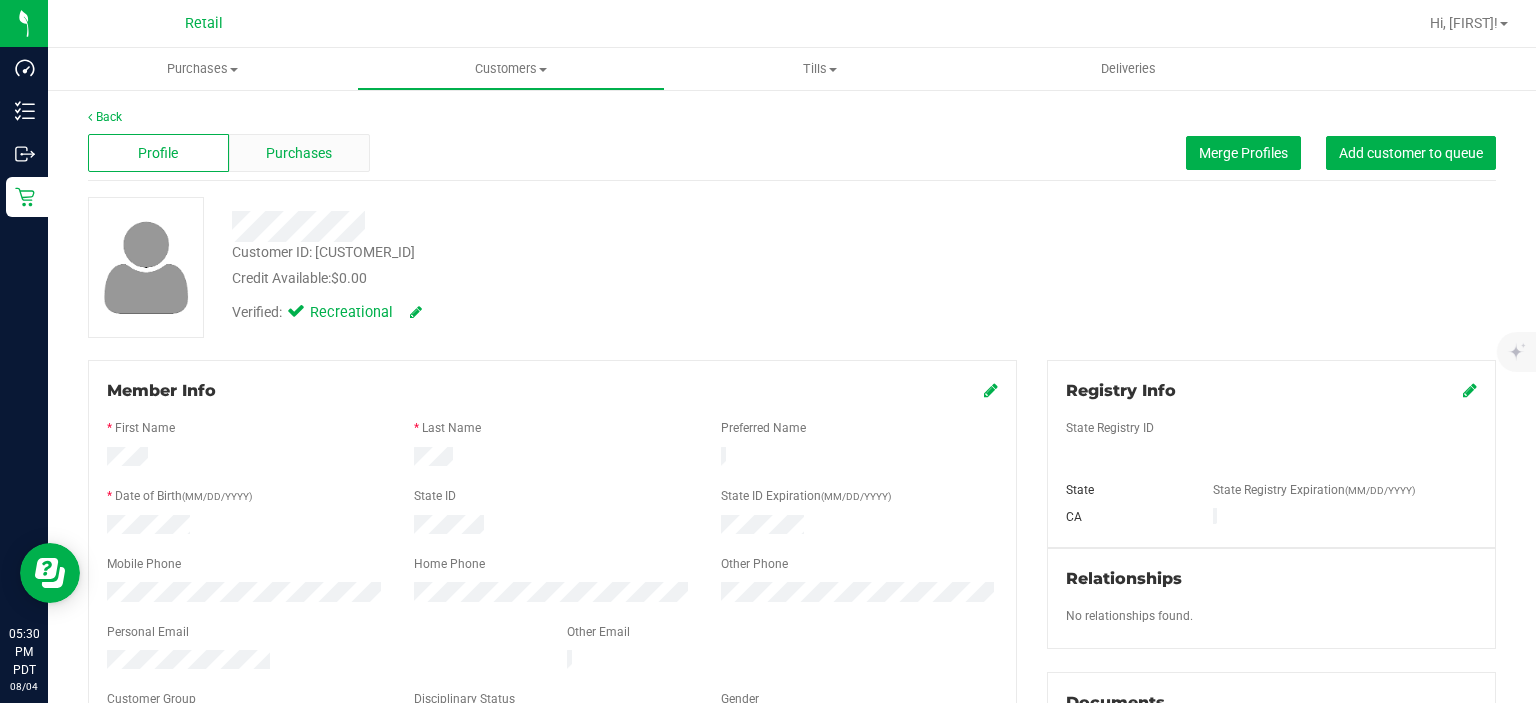 click on "Purchases" at bounding box center [299, 153] 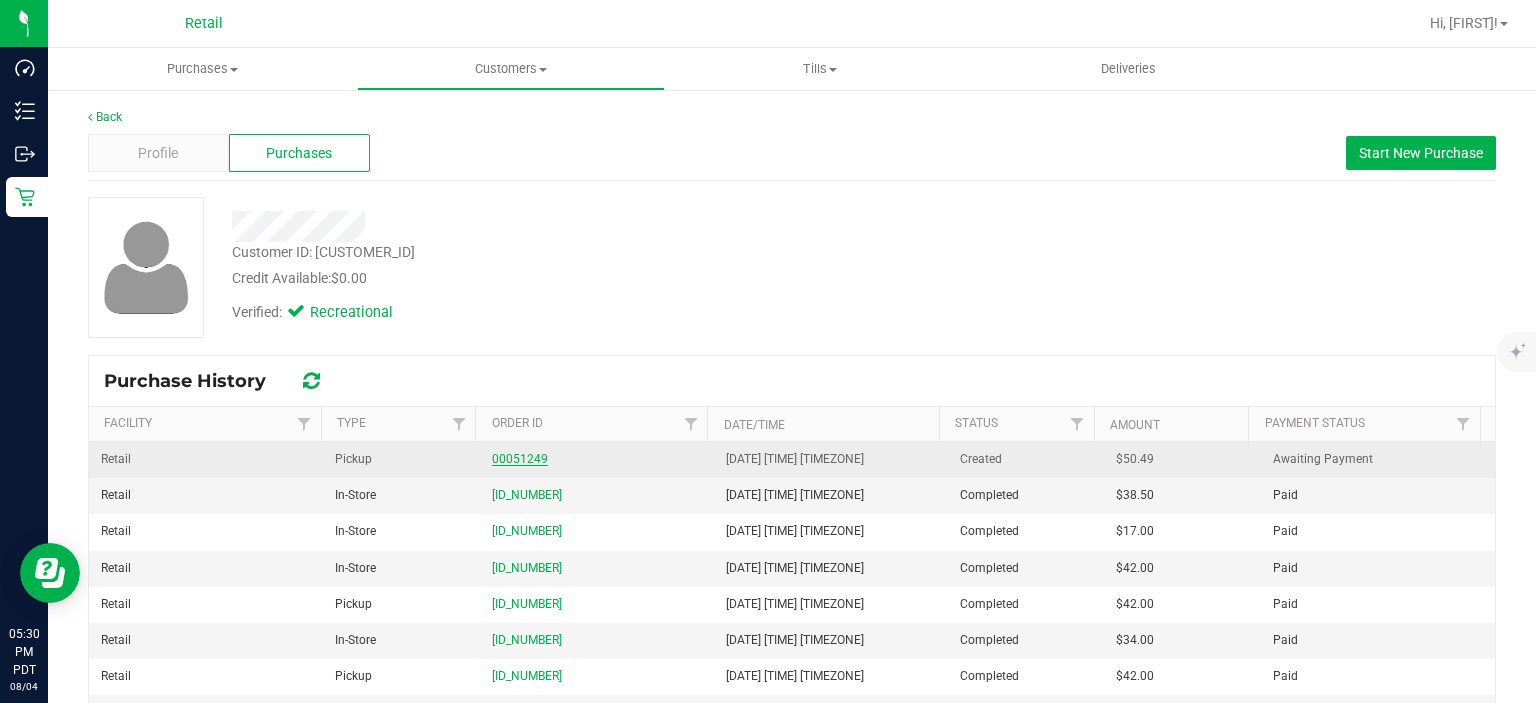 click on "00051249" at bounding box center (520, 459) 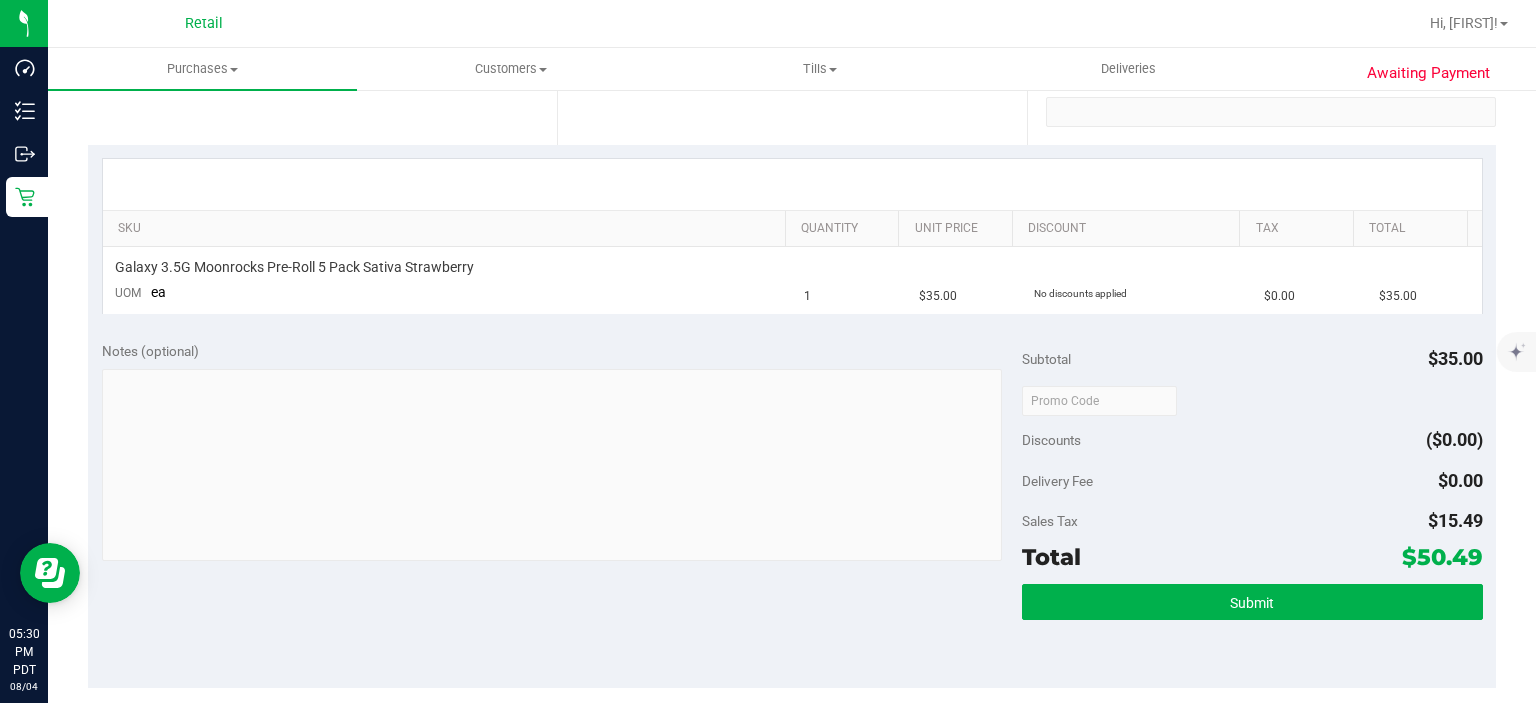 scroll, scrollTop: 389, scrollLeft: 0, axis: vertical 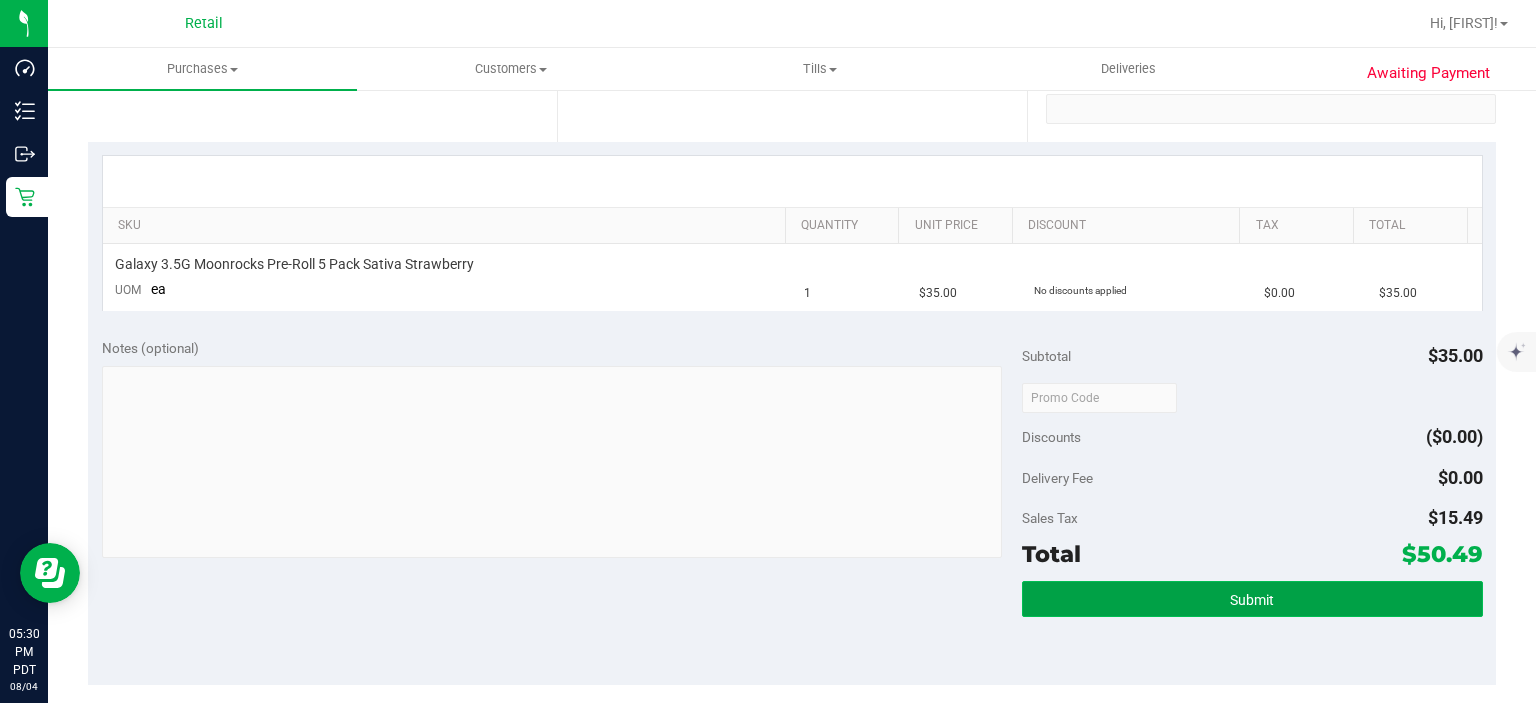 click on "Submit" at bounding box center [1252, 599] 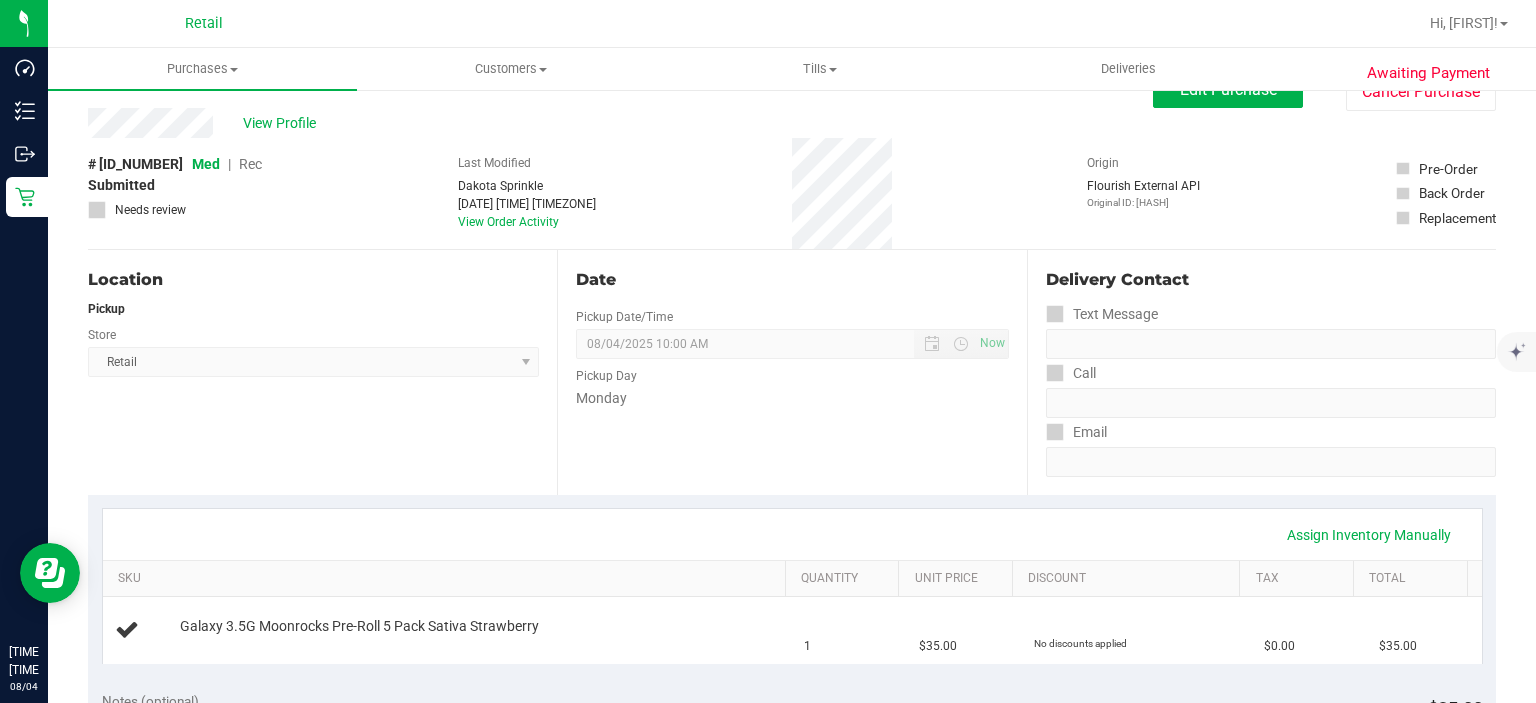 scroll, scrollTop: 0, scrollLeft: 0, axis: both 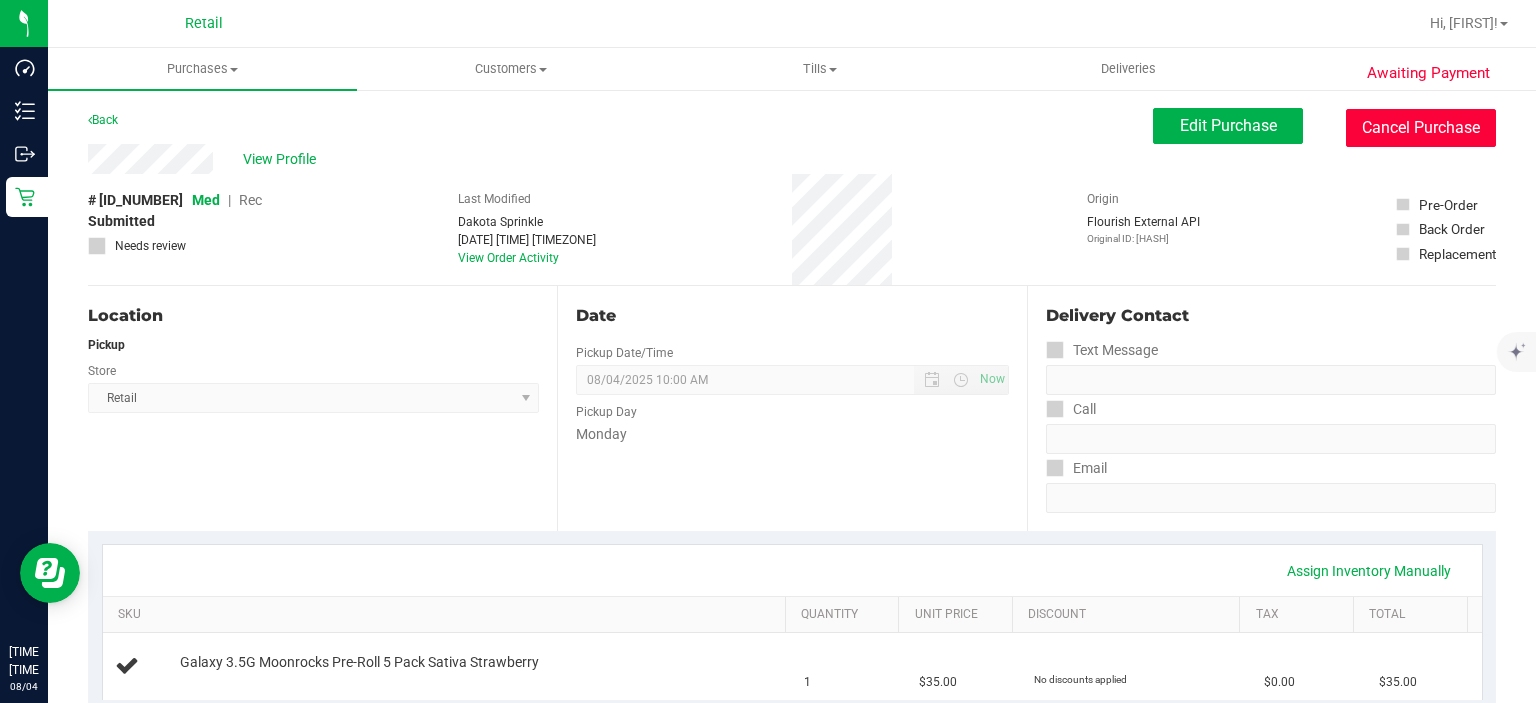 click on "Cancel Purchase" at bounding box center (1421, 128) 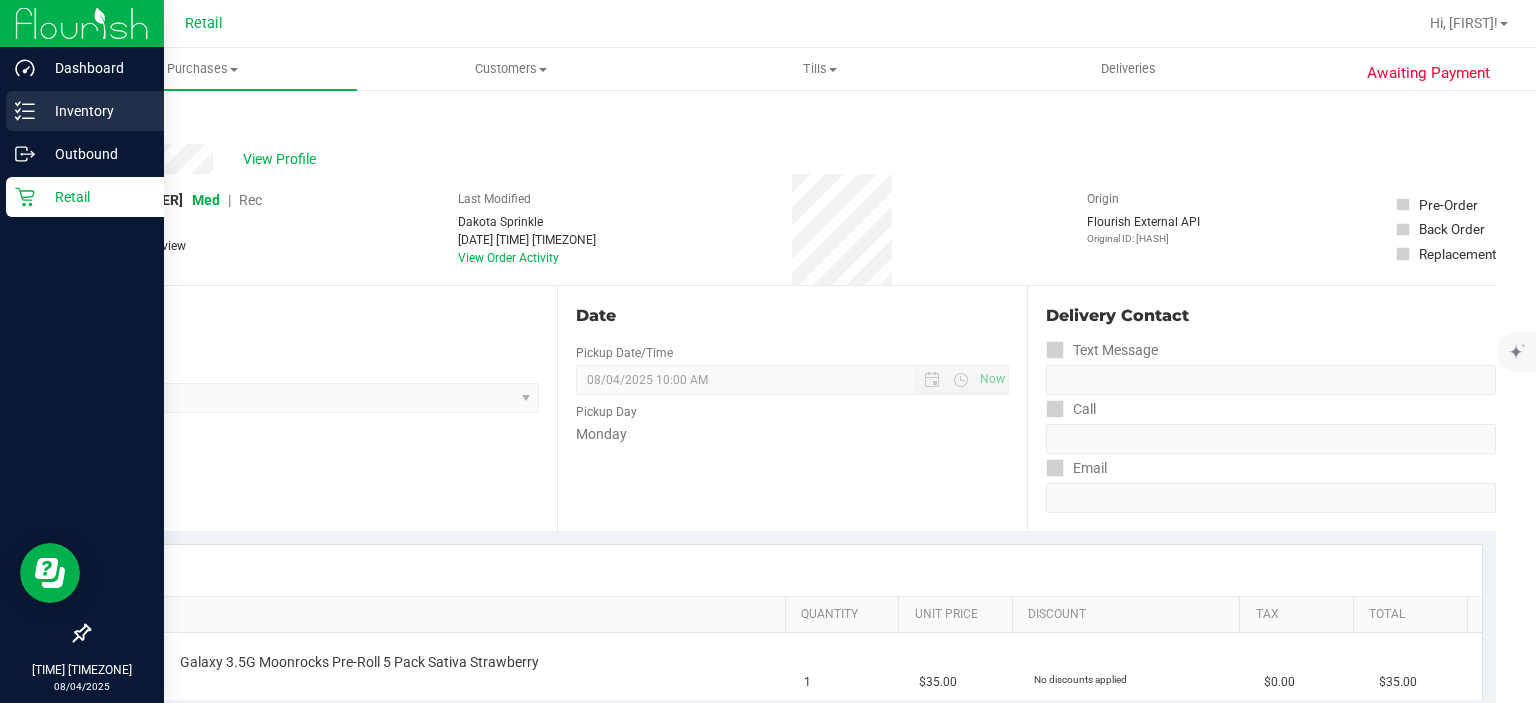 click 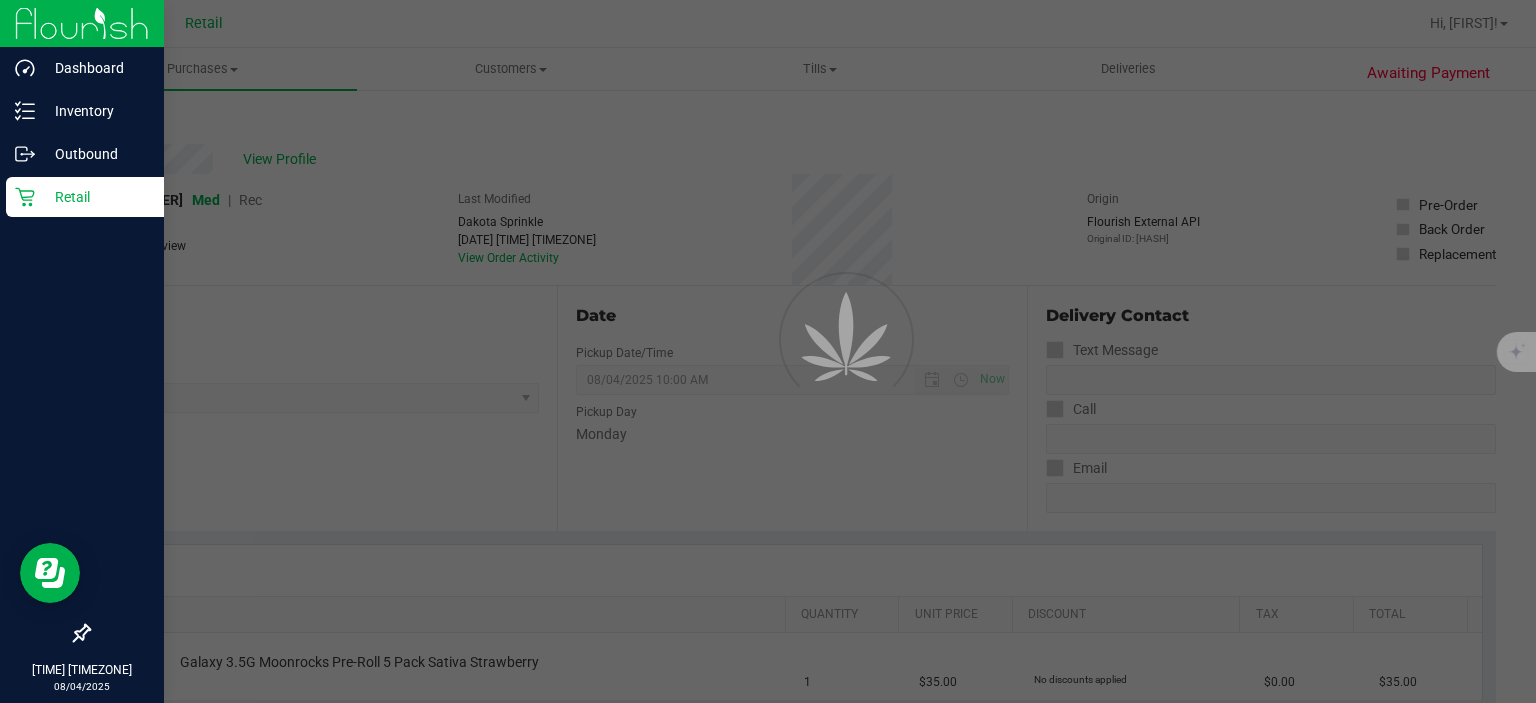 click on "Retail" at bounding box center (95, 197) 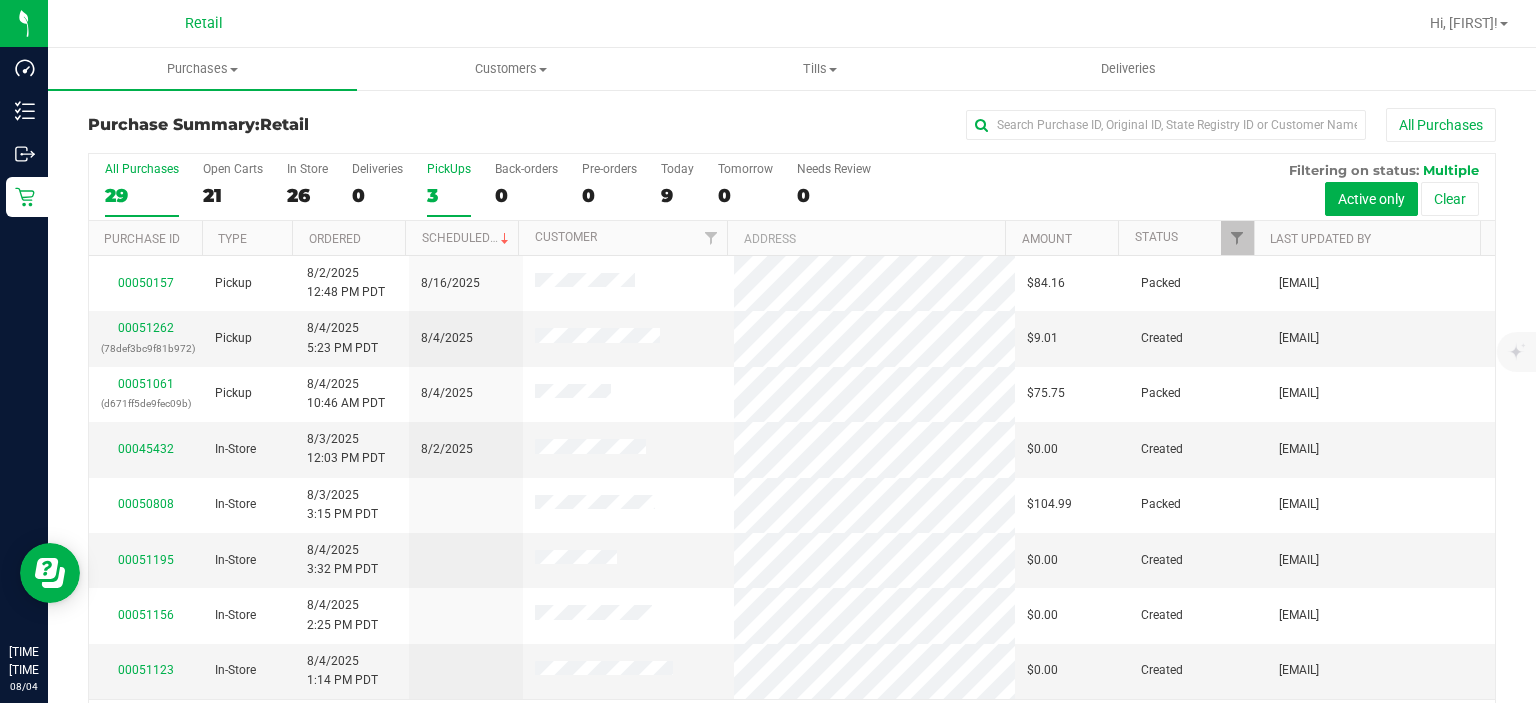 click on "3" at bounding box center (449, 195) 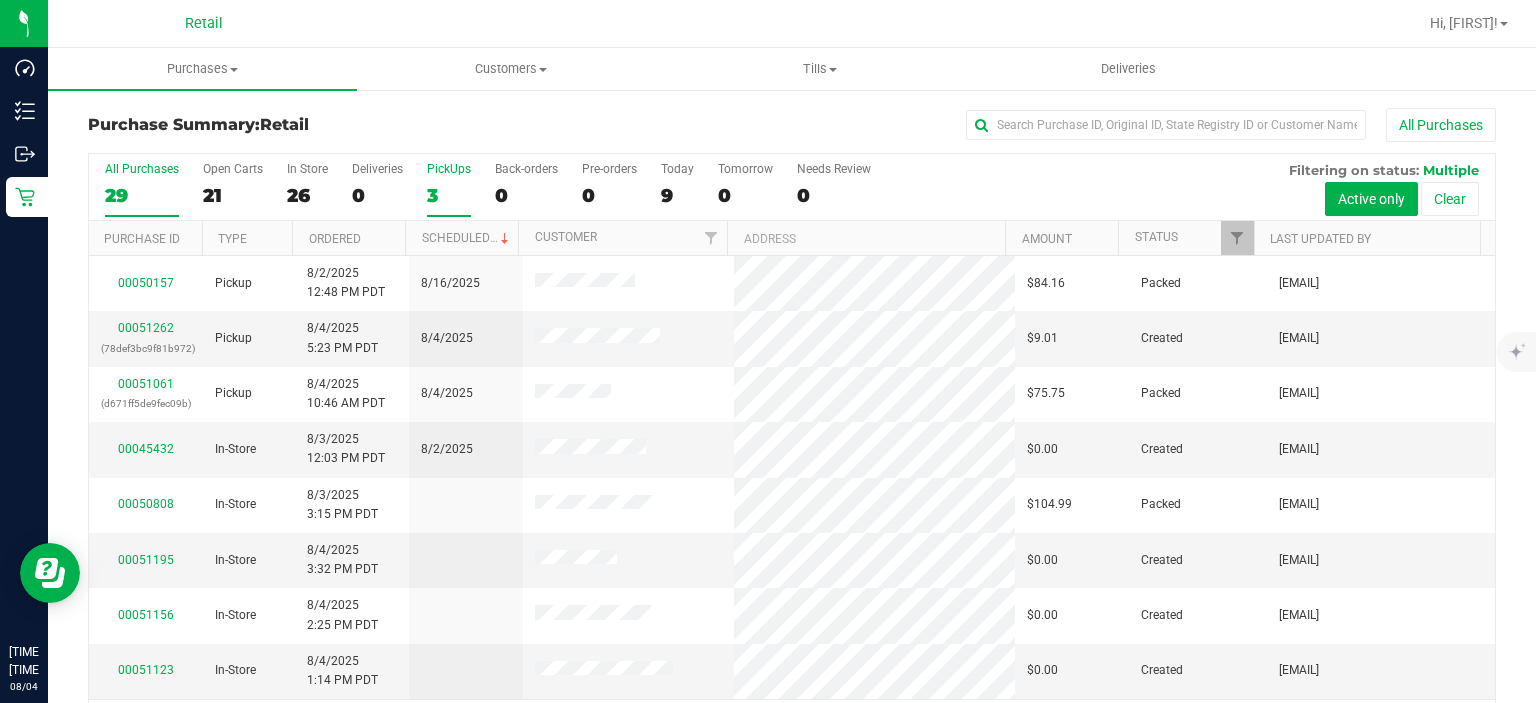 click on "PickUps
3" at bounding box center (0, 0) 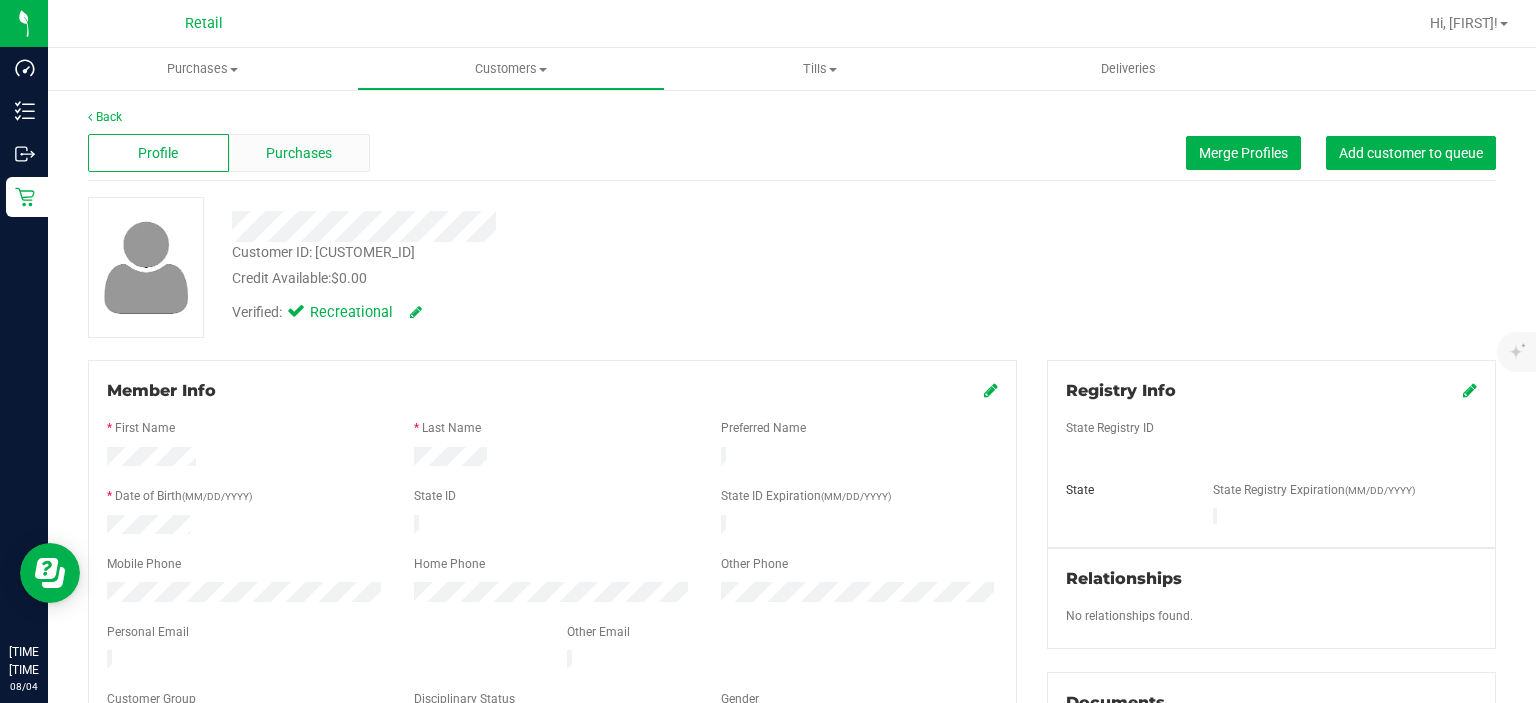 click on "Purchases" at bounding box center (299, 153) 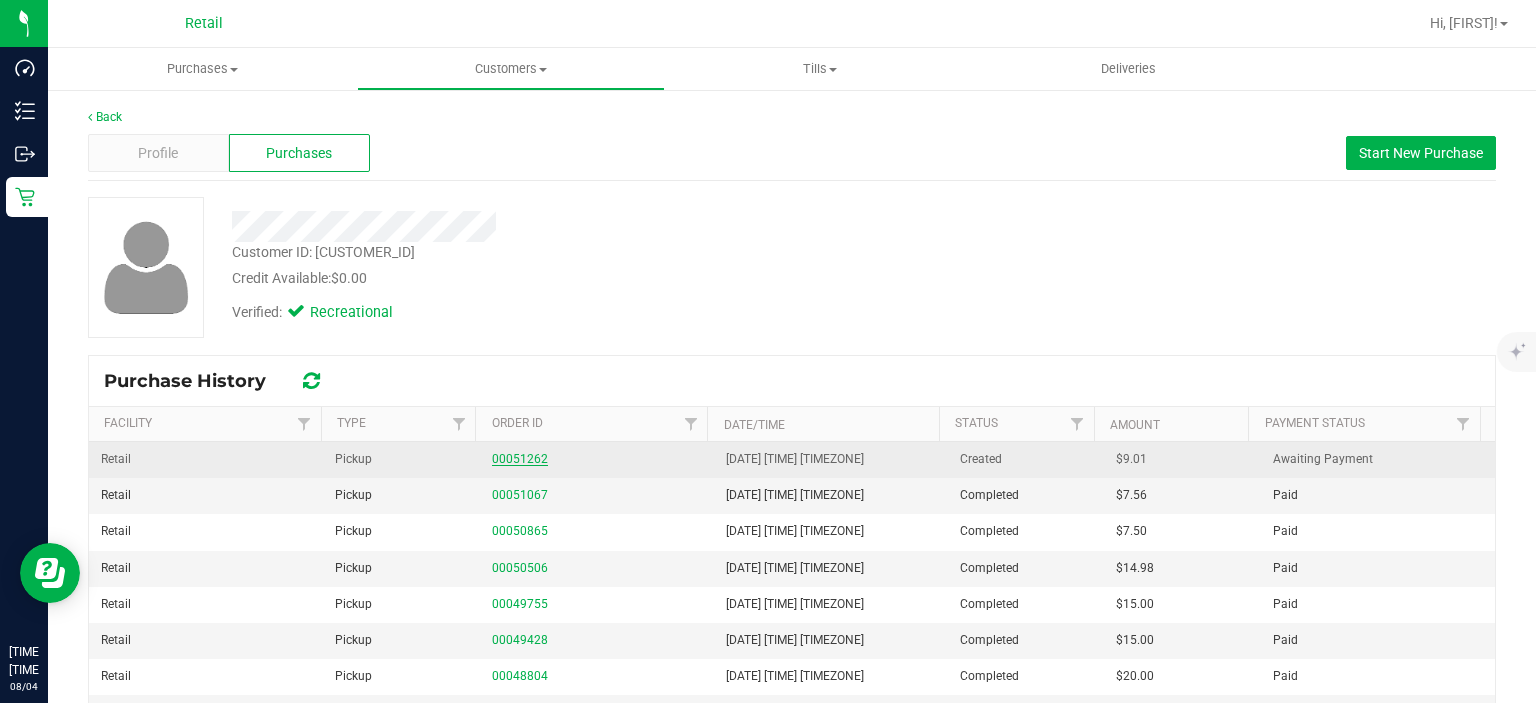 click on "00051262" at bounding box center [520, 459] 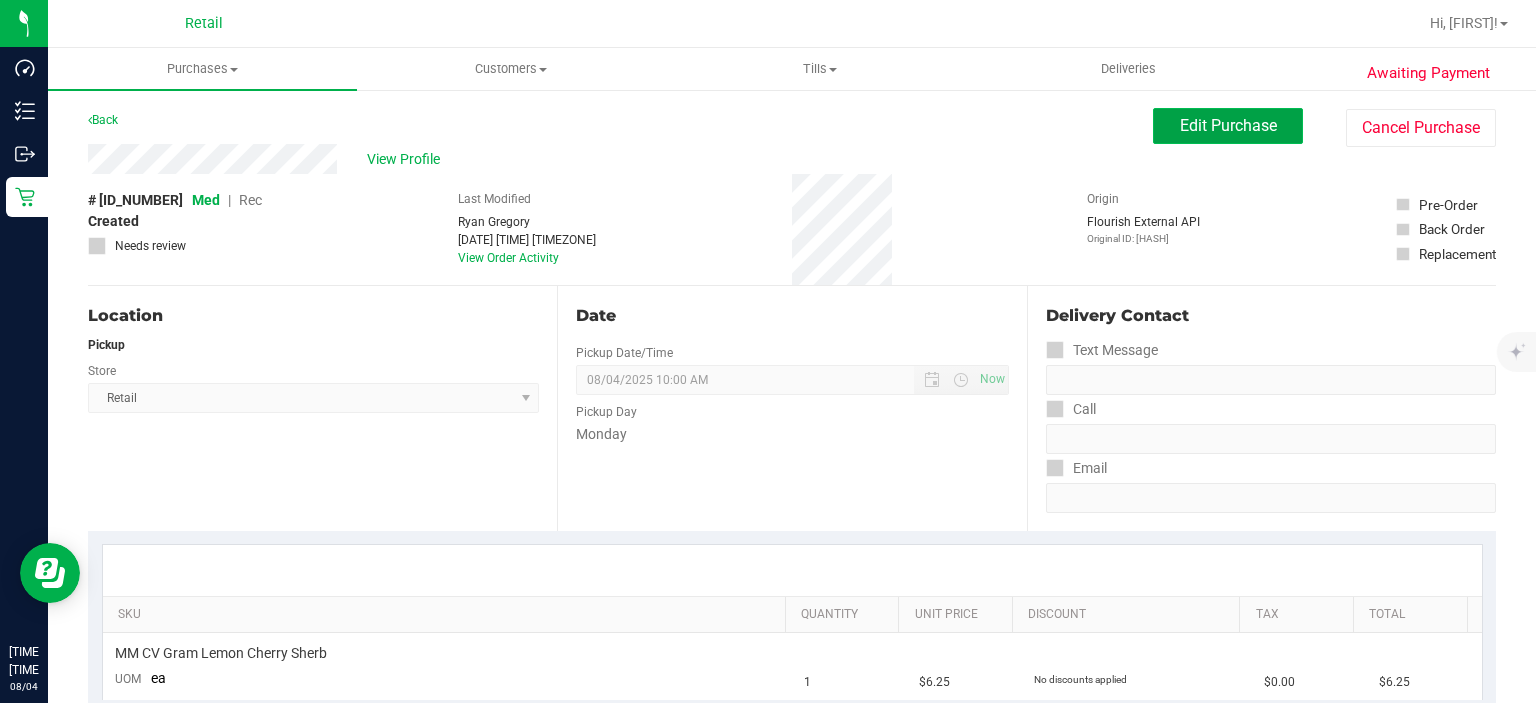 click on "Edit Purchase" at bounding box center (1228, 125) 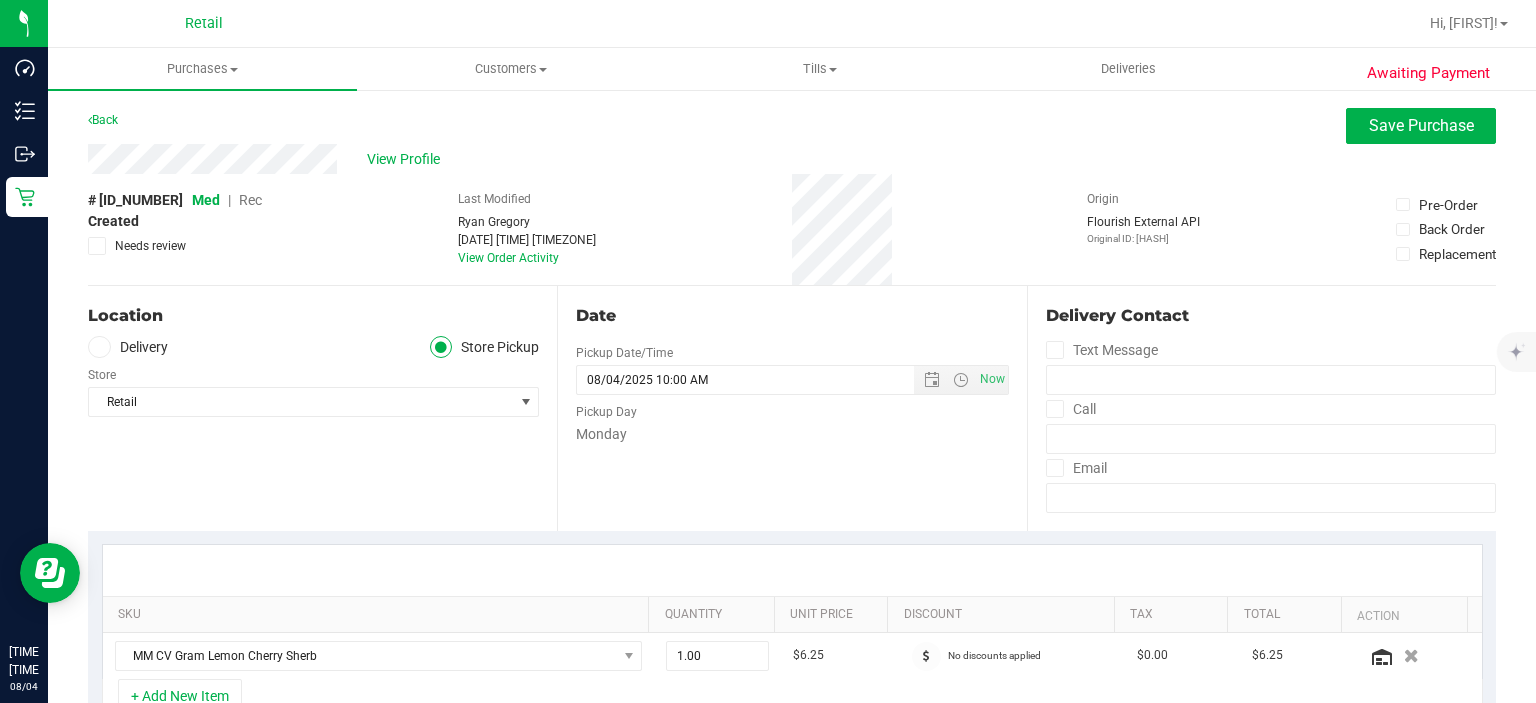 click on "Rec" at bounding box center [250, 200] 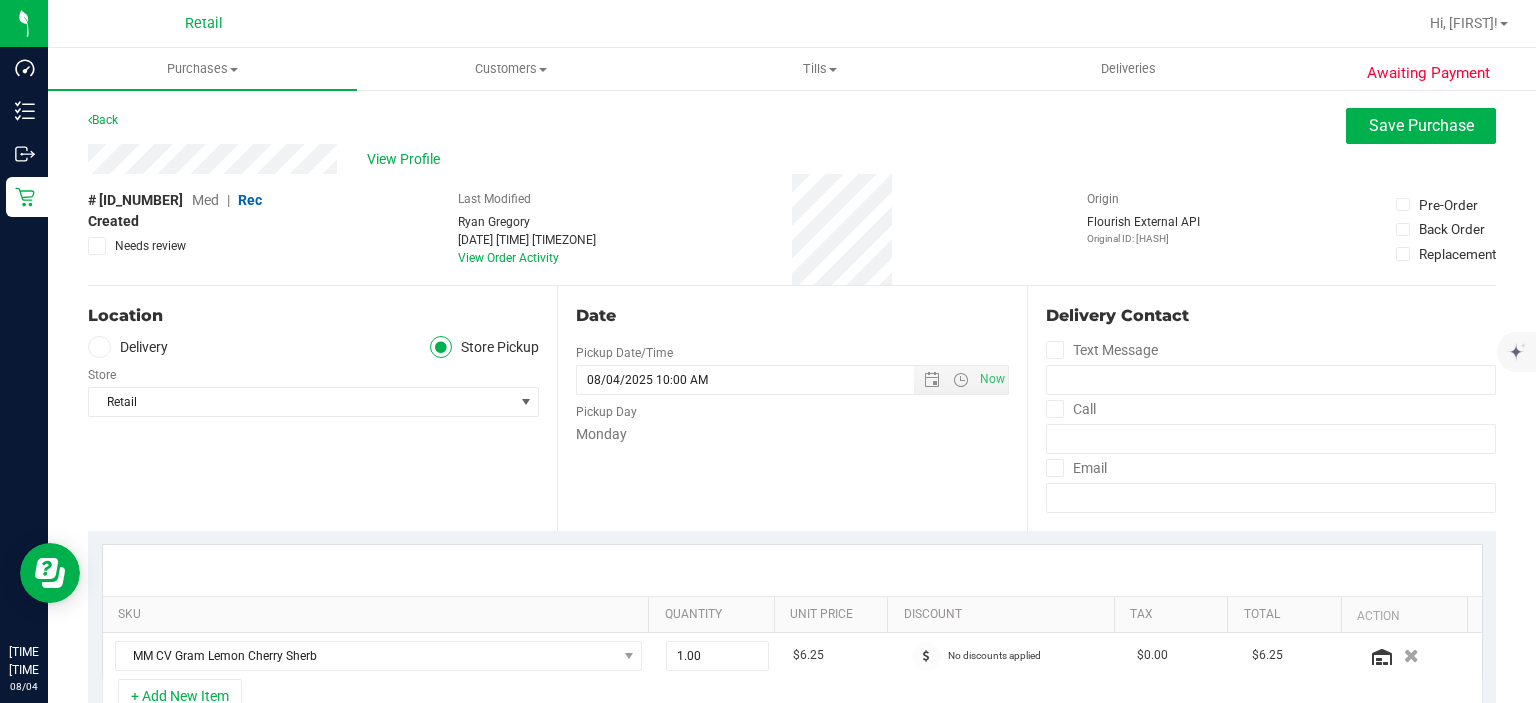 click on "Rec" at bounding box center (250, 200) 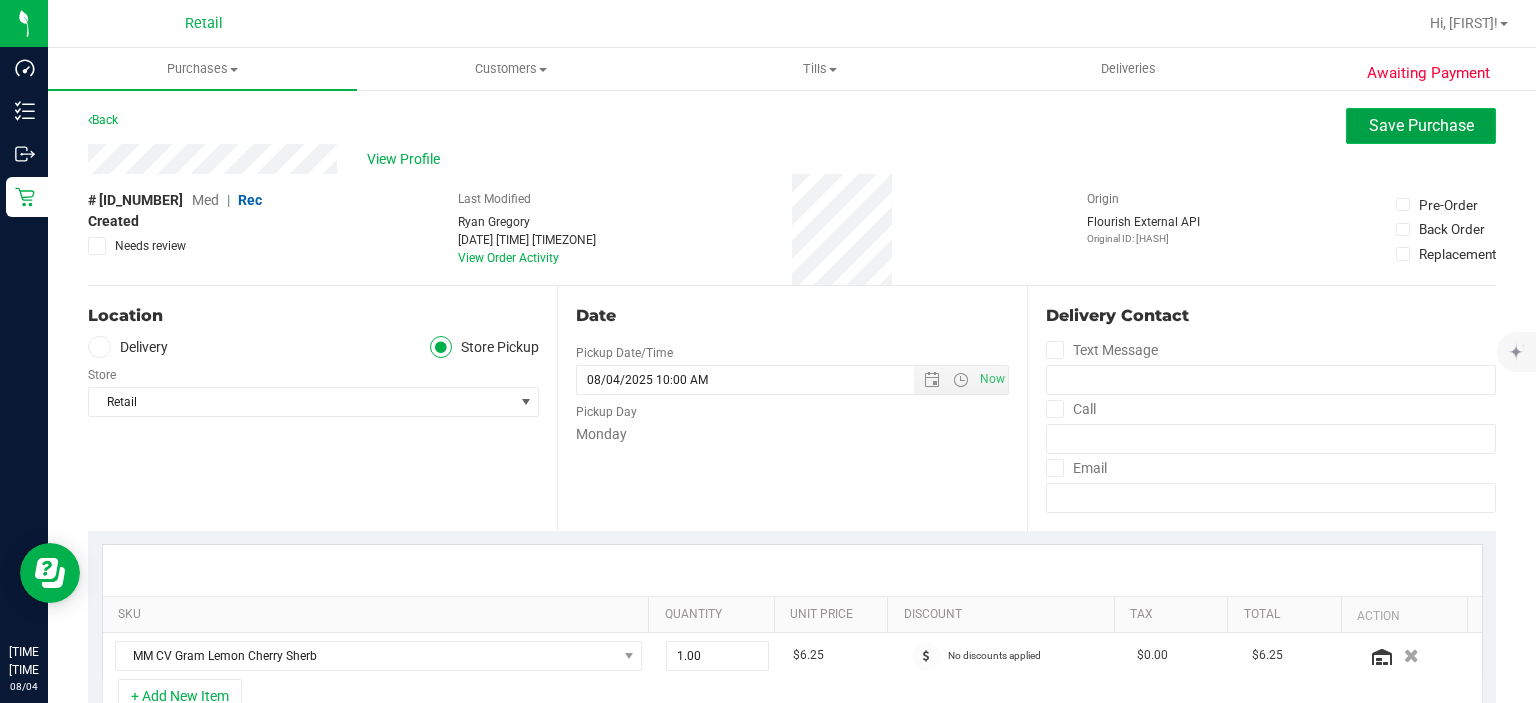 click on "Save Purchase" at bounding box center [1421, 125] 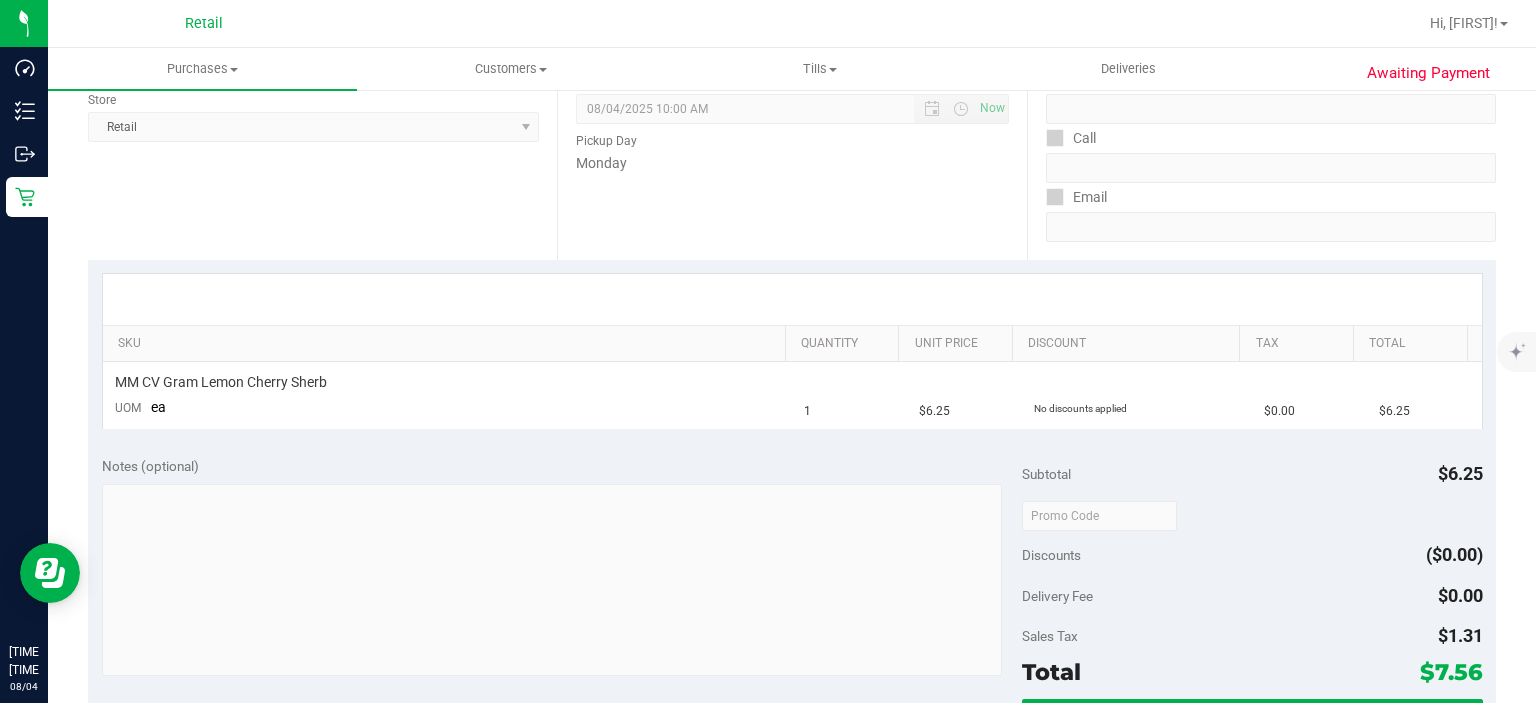 scroll, scrollTop: 499, scrollLeft: 0, axis: vertical 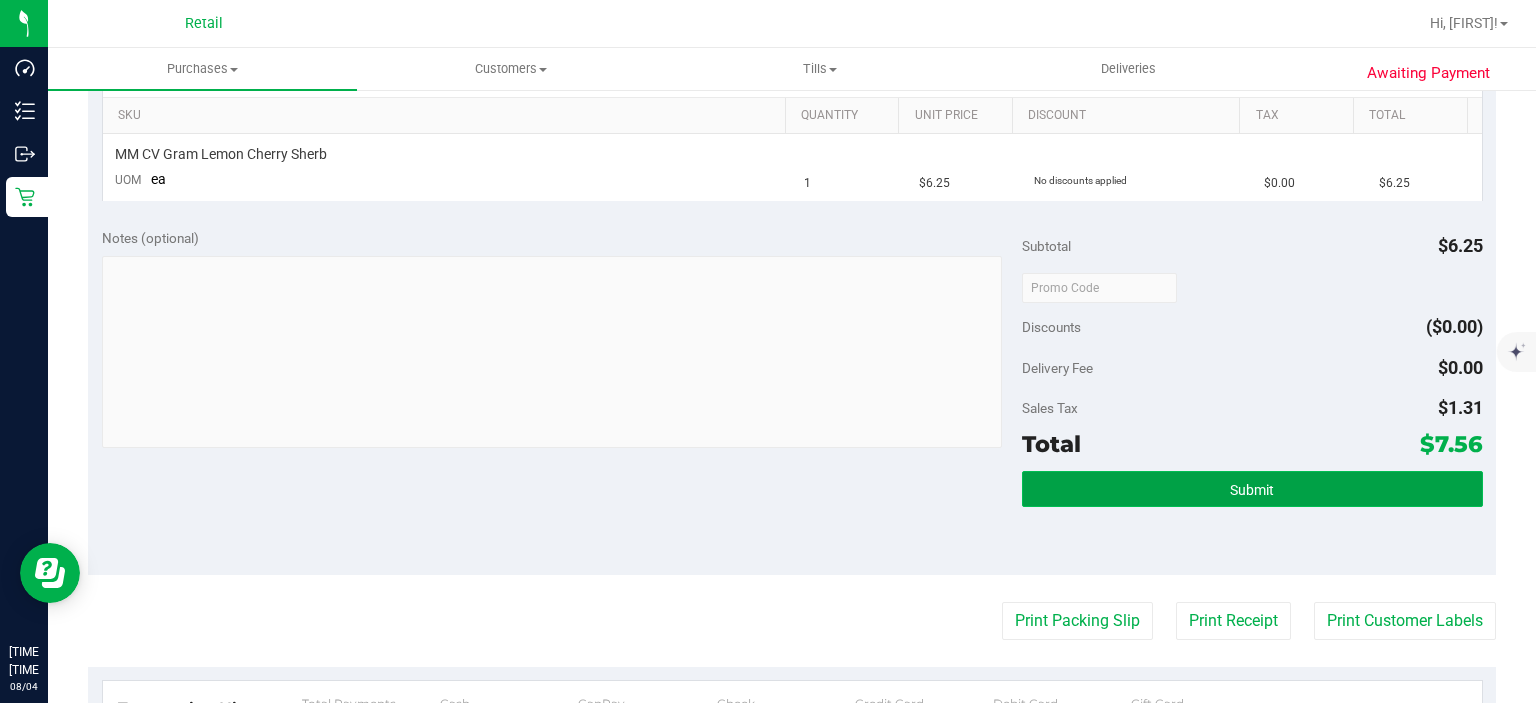 click on "Submit" at bounding box center [1252, 489] 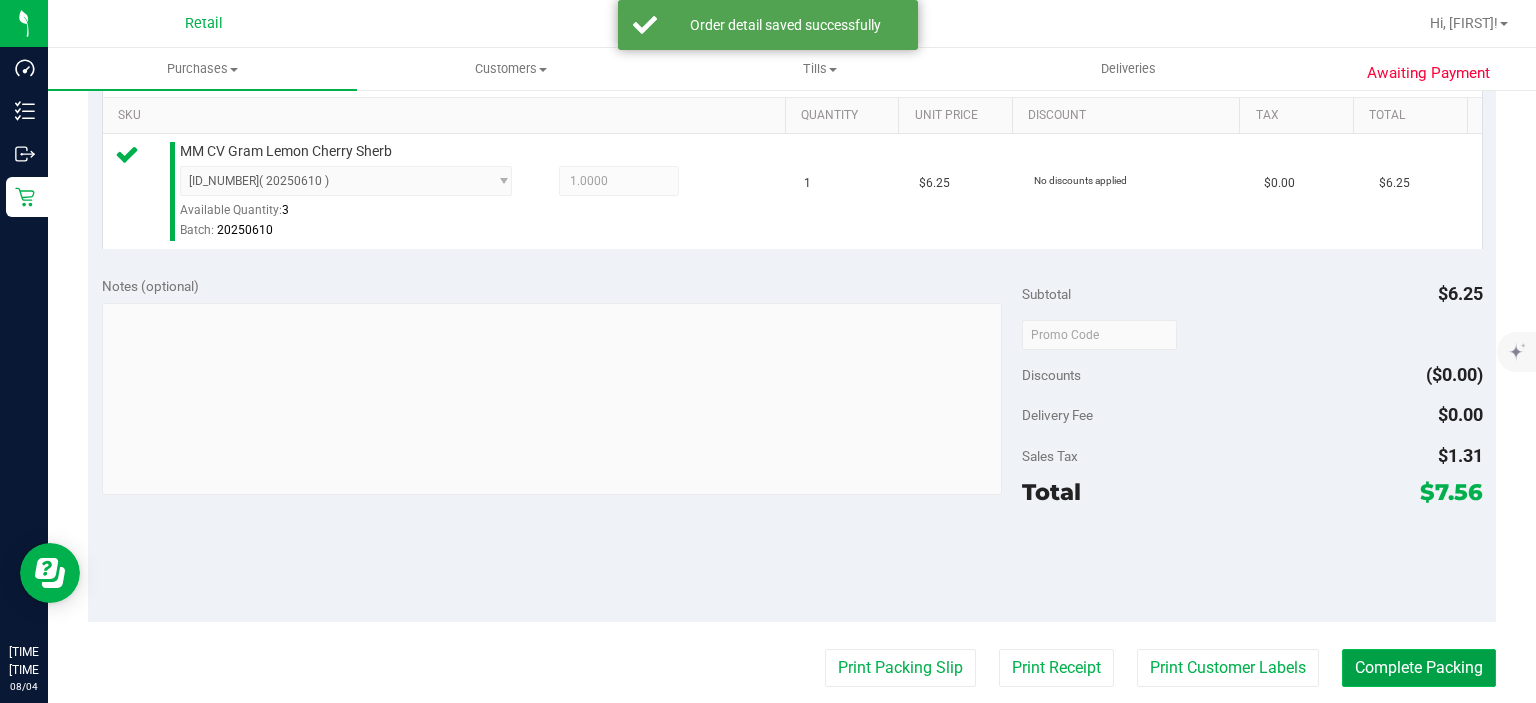 click on "Complete Packing" at bounding box center (1419, 668) 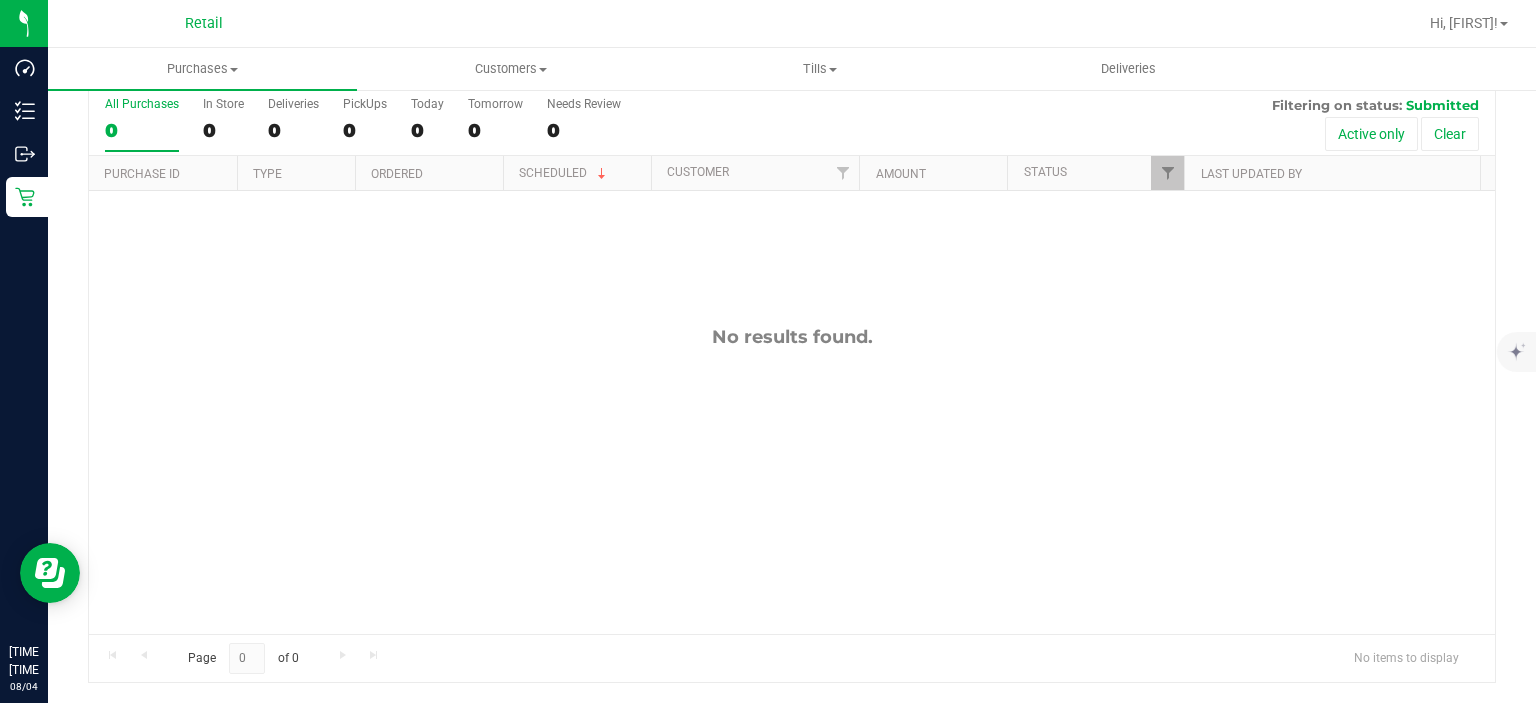 scroll, scrollTop: 0, scrollLeft: 0, axis: both 